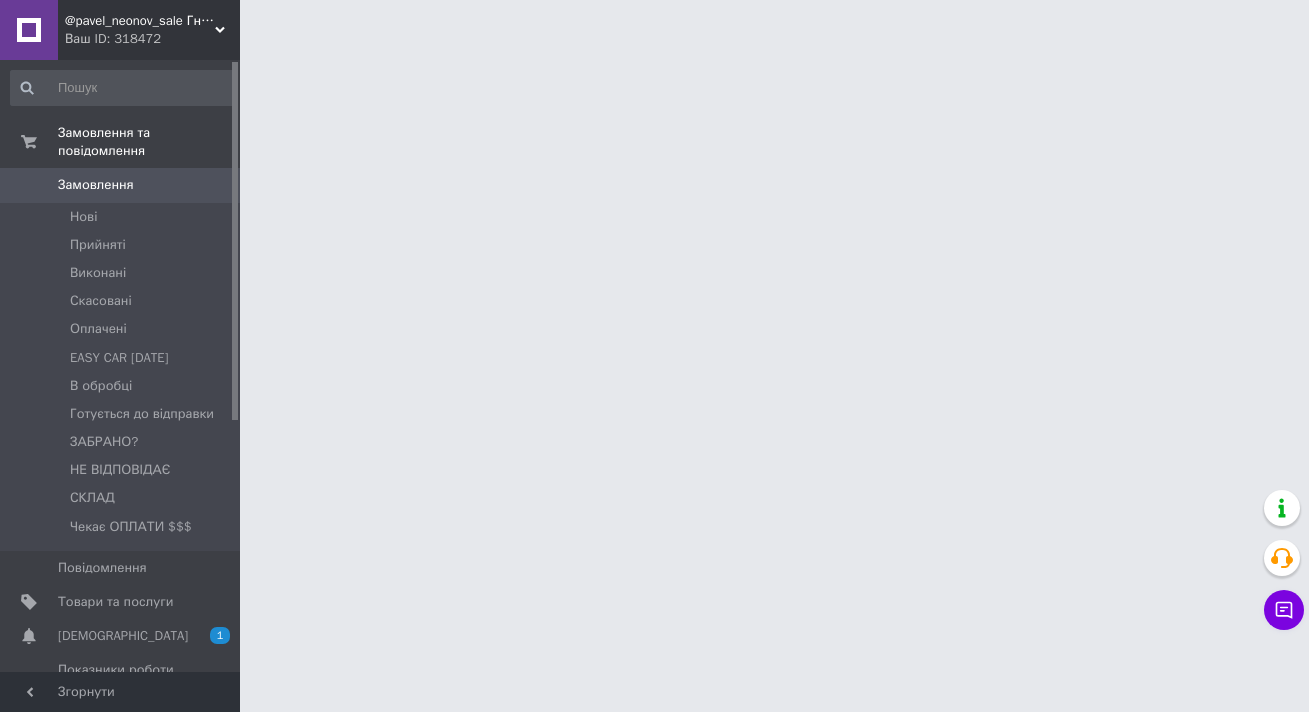 scroll, scrollTop: 0, scrollLeft: 0, axis: both 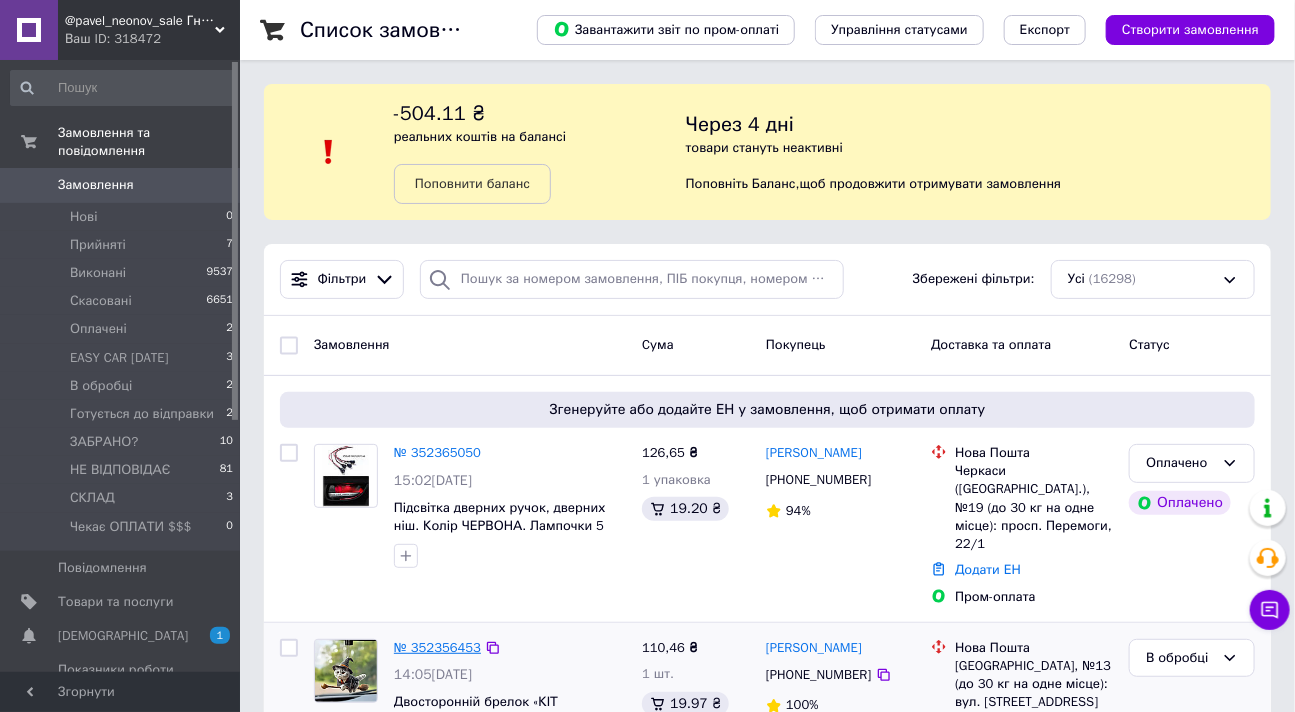 click on "№ 352356453" at bounding box center [437, 647] 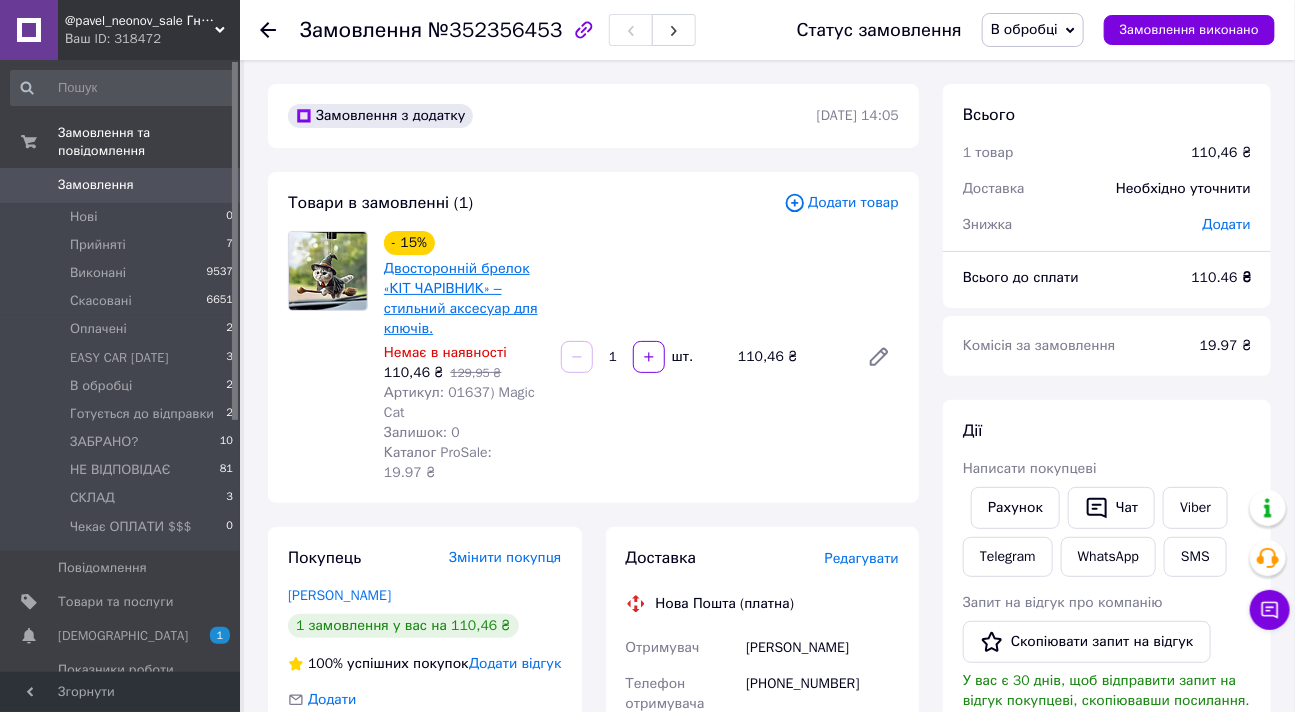 click on "Двосторонній брелок «КІТ ЧАРІВНИК» – стильний аксесуар для ключів." at bounding box center (461, 298) 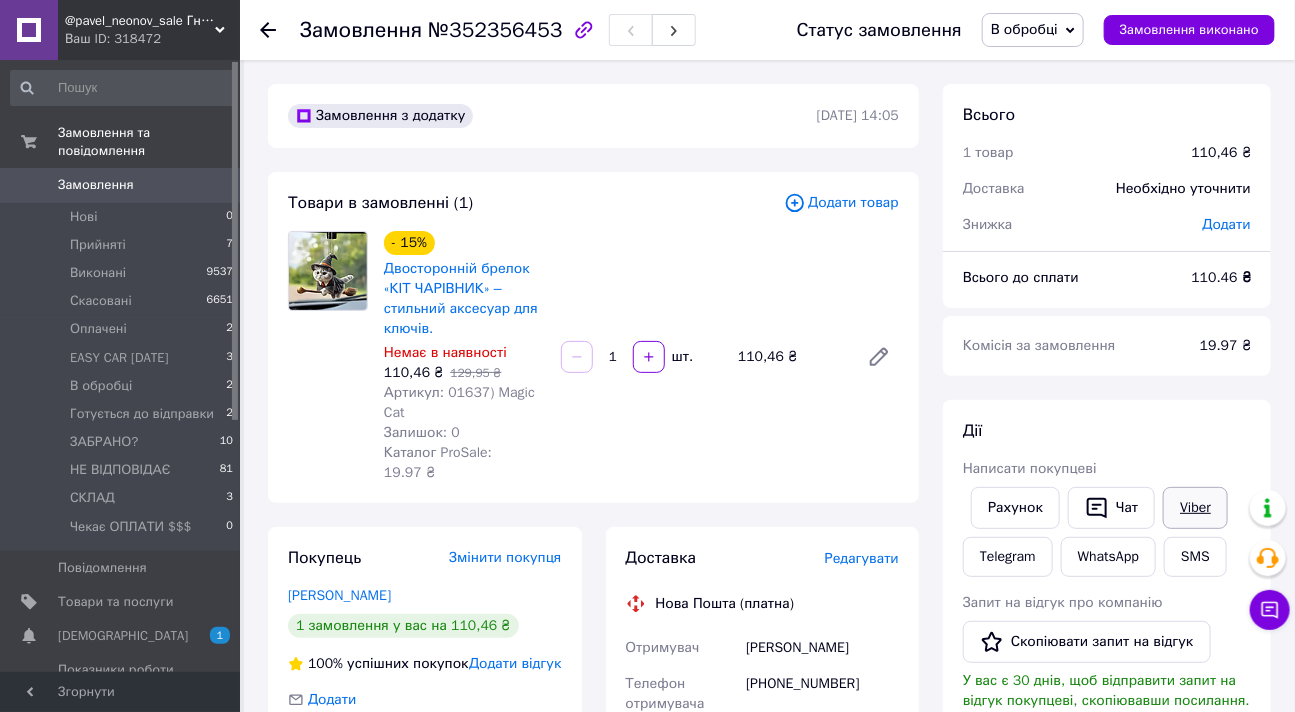 click on "Viber" at bounding box center (1195, 508) 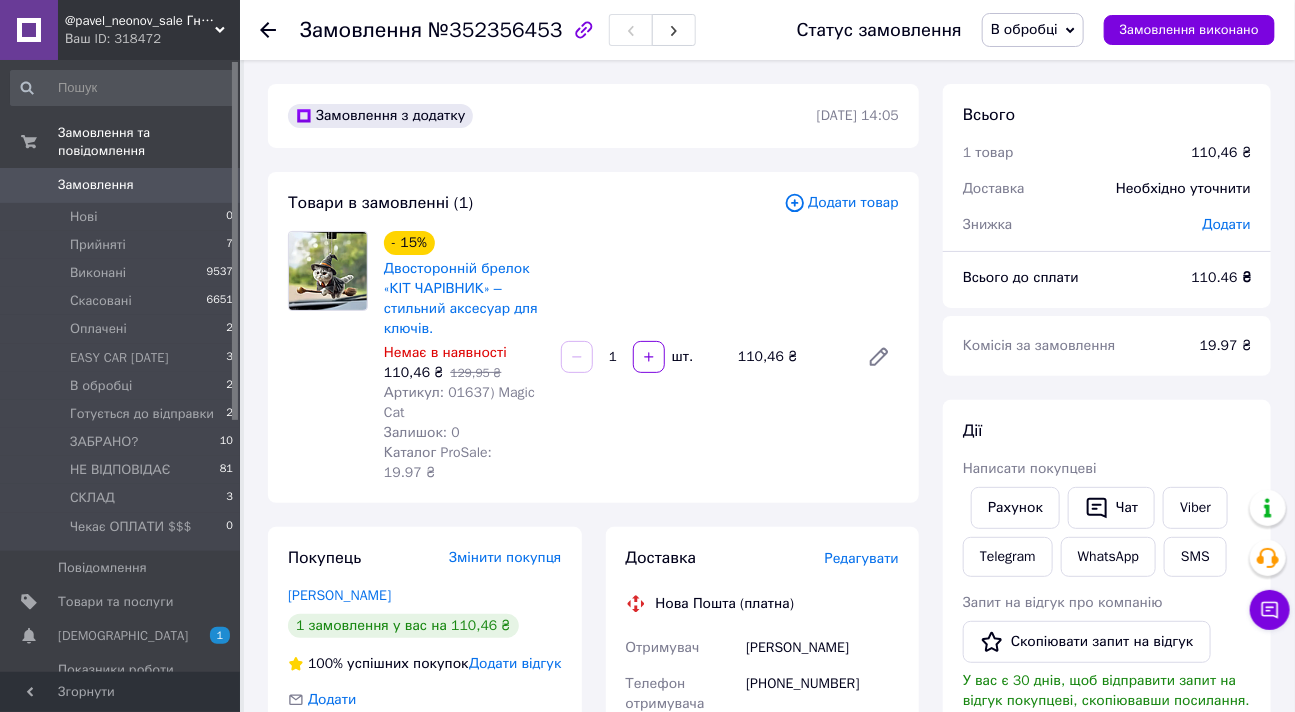 click on "Замовлення №352356453 Статус замовлення В обробці Прийнято Виконано Скасовано Оплачено EASY CAR [DATE] Готується до відправки ЗАБРАНО? НЕ ВІДПОВІДАЄ СКЛАД Чекає ОПЛАТИ $$$ Замовлення виконано Замовлення з додатку [DATE] 14:05 Товари в замовленні (1) Додати товар - 15% Двосторонній брелок «КІТ ЧАРІВНИК» – стильний аксесуар для ключів. Немає в наявності 110,46 ₴   129,95 ₴ Артикул: 01637) Magic Cat Залишок: 0 Каталог ProSale: 19.97 ₴  1   шт. 110,46 ₴ Покупець Змінити покупця [PERSON_NAME] 1 замовлення у вас на 110,46 ₴ 100%   успішних покупок Додати відгук Додати [PHONE_NUMBER] Оплата Післяплата Доставка <" at bounding box center (769, 791) 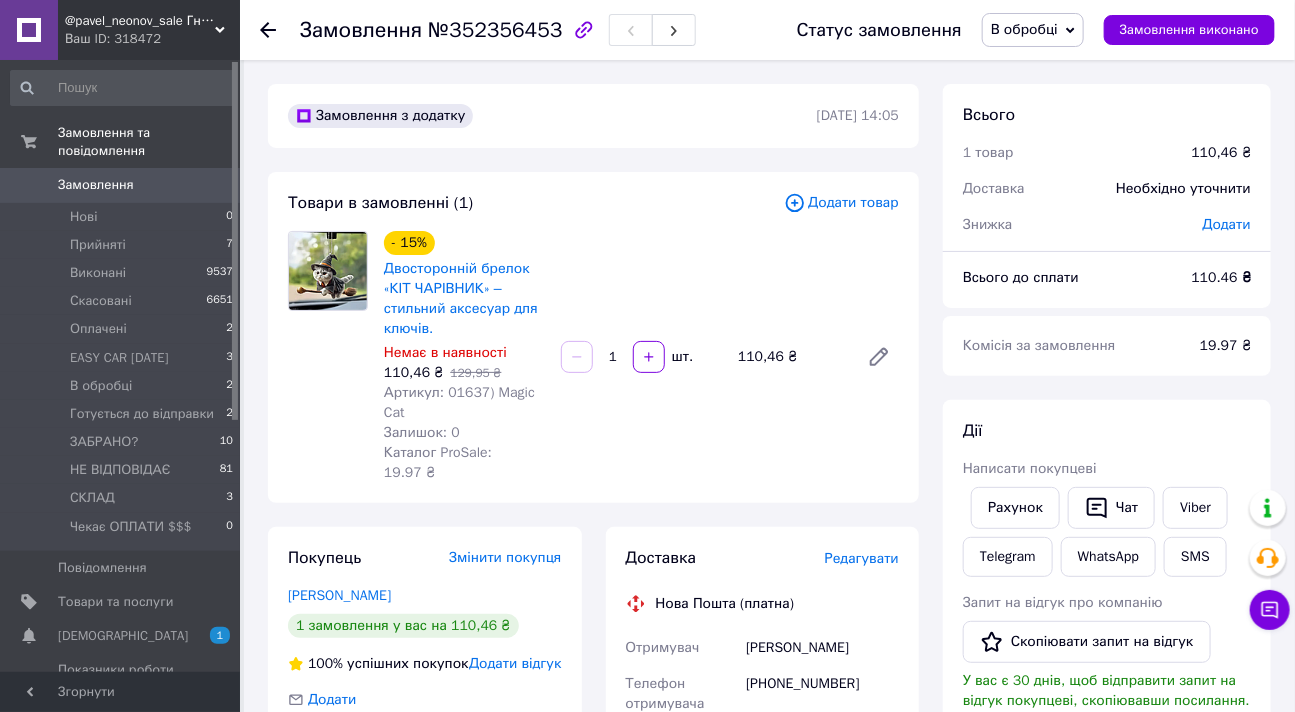 click on "Додати відгук" at bounding box center [515, 663] 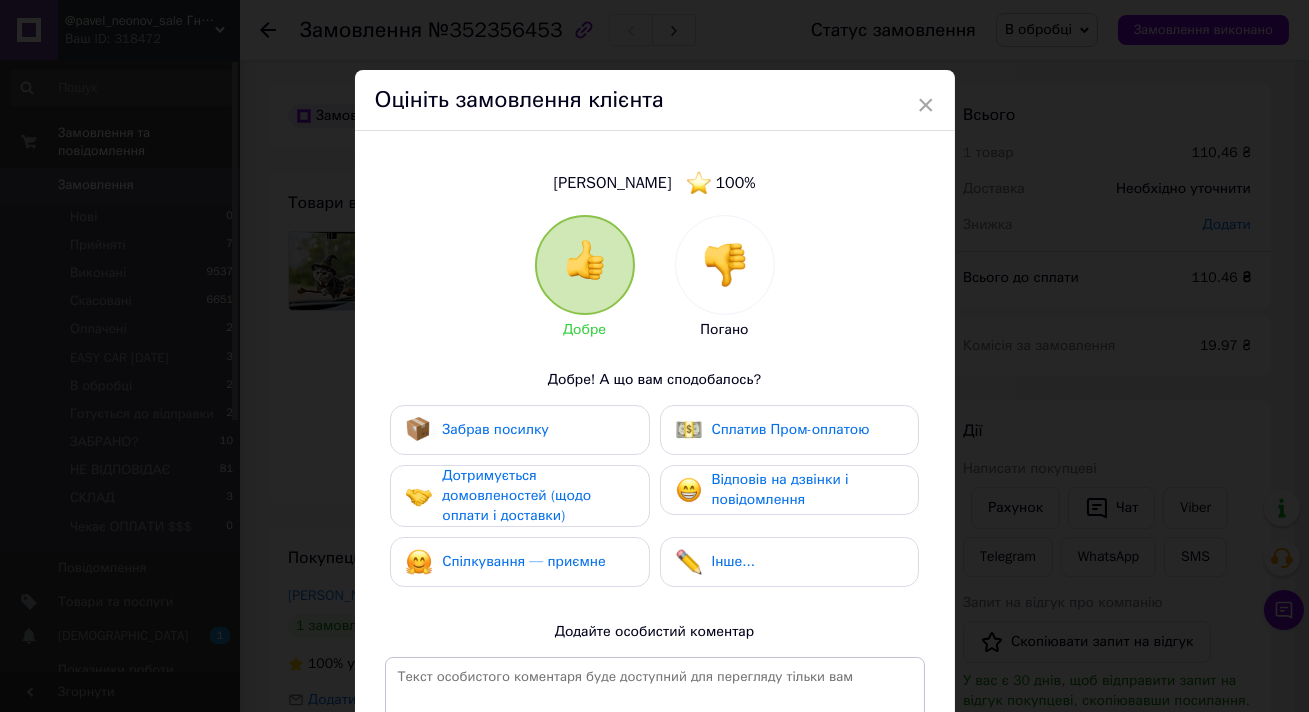 click at bounding box center [725, 265] 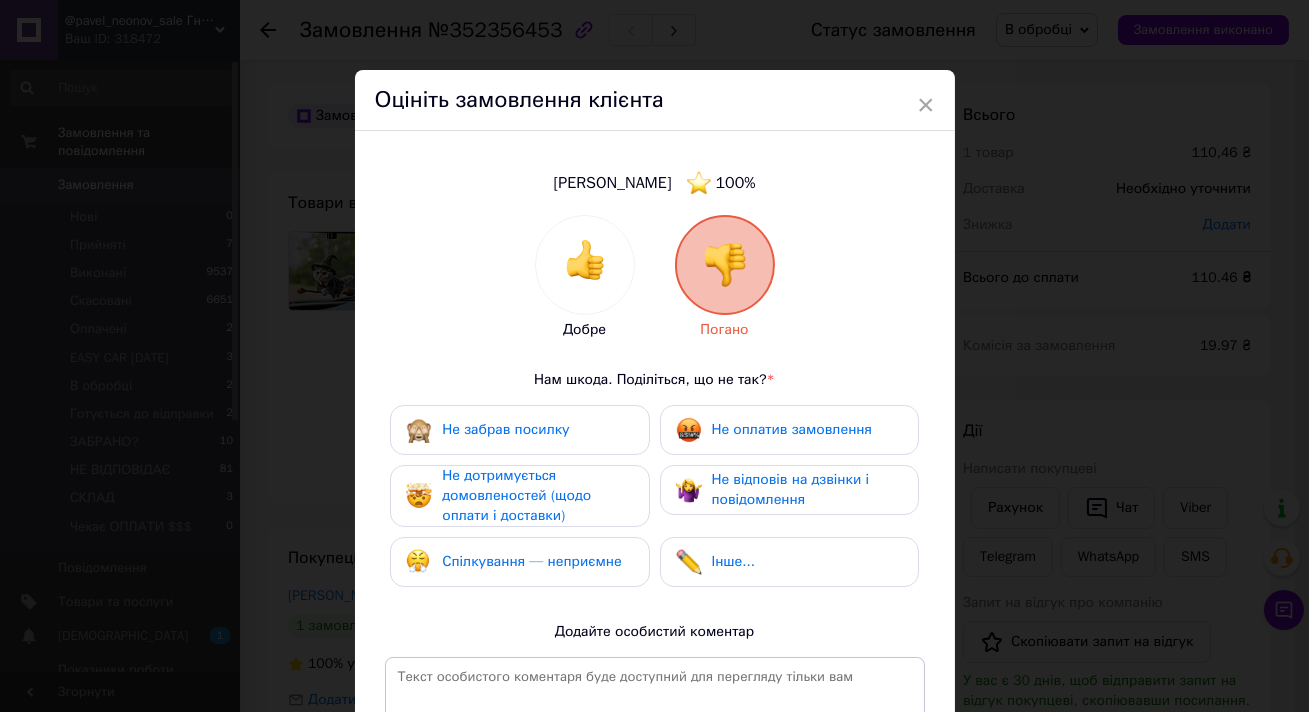click on "Спілкування — неприємне" at bounding box center (519, 562) 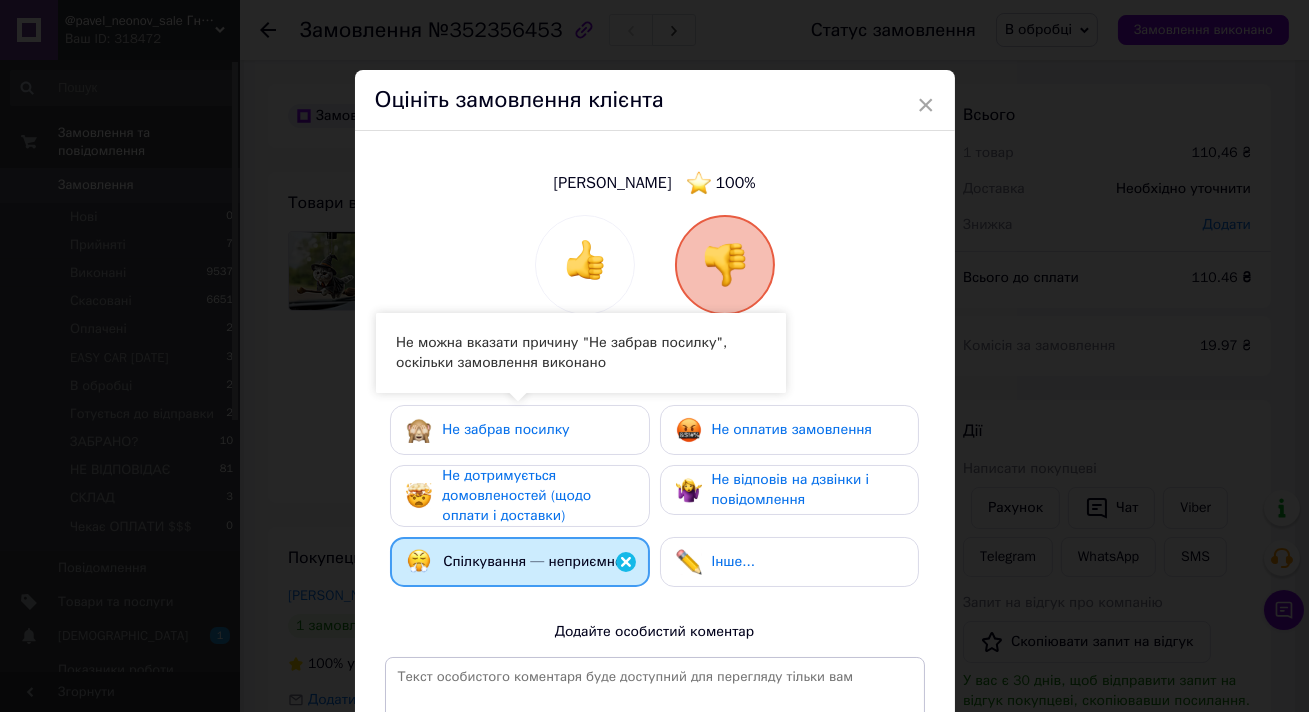drag, startPoint x: 572, startPoint y: 423, endPoint x: 573, endPoint y: 450, distance: 27.018513 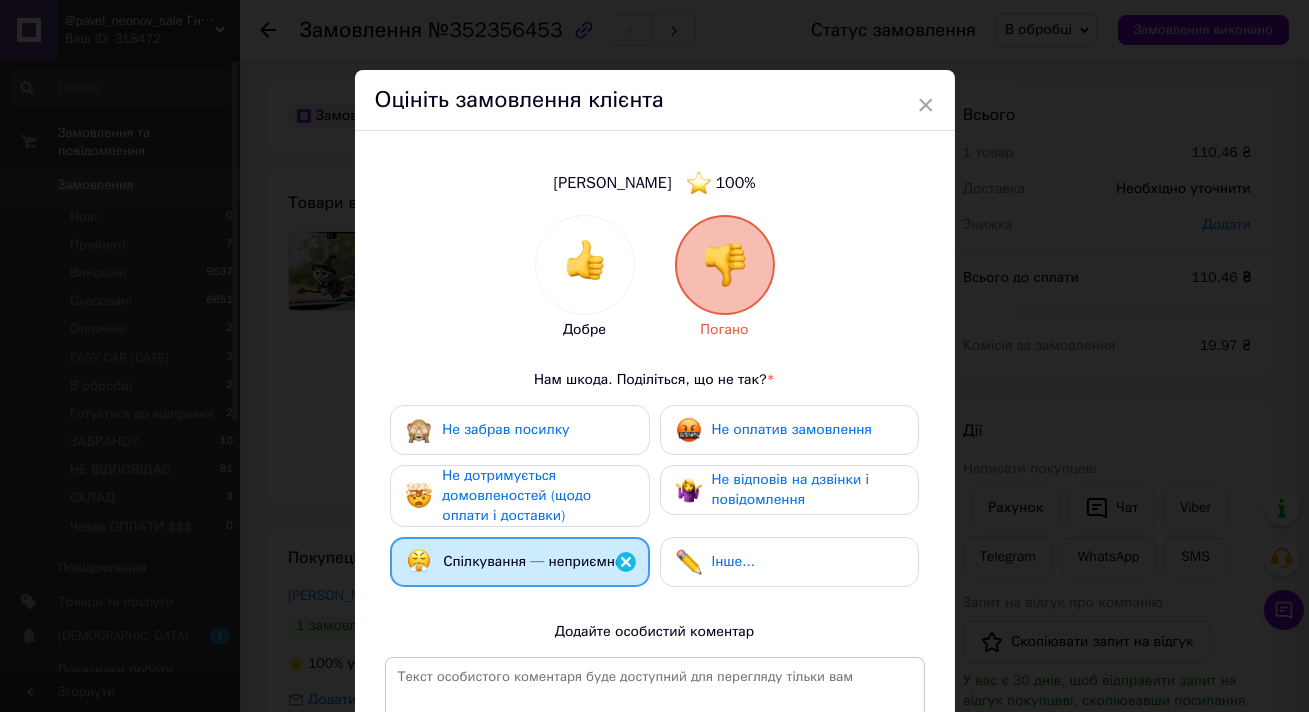 drag, startPoint x: 610, startPoint y: 487, endPoint x: 683, endPoint y: 489, distance: 73.02739 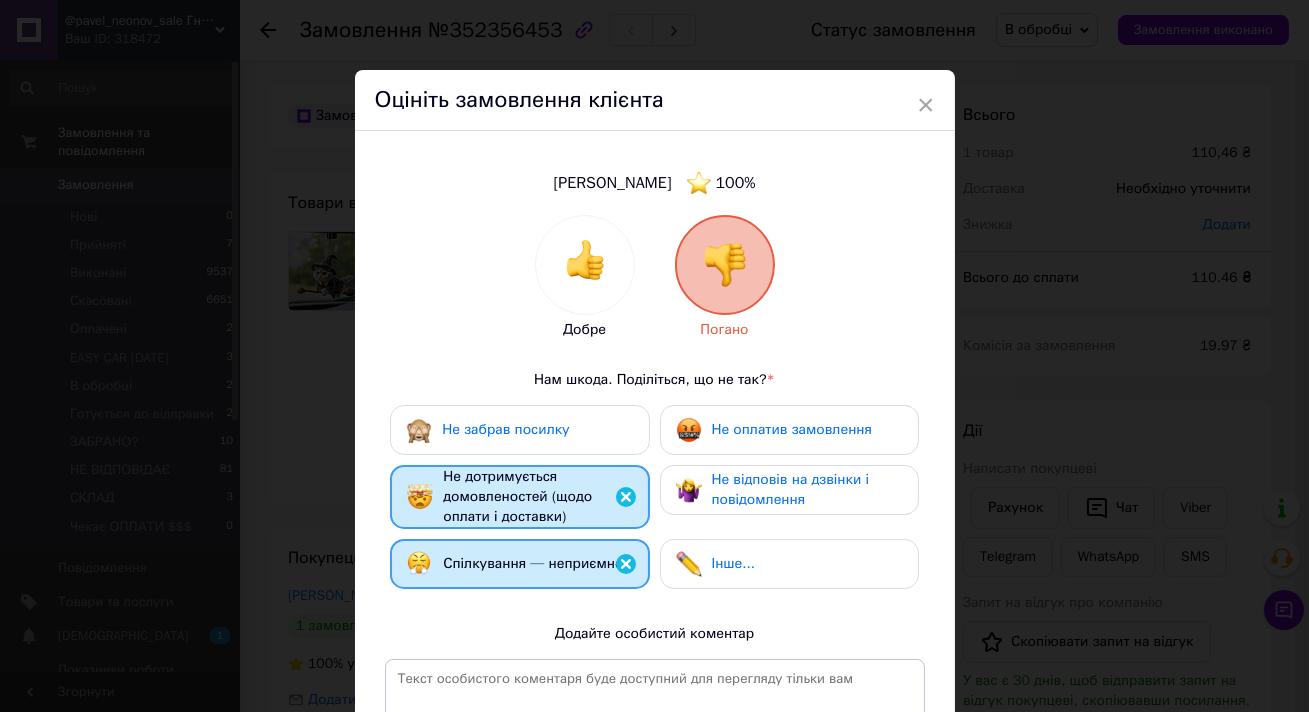 click on "Добре Погано Нам шкода. Поділіться, що не так?  * Не забрав посилку Не оплатив замовлення Не дотримується домовленостей (щодо оплати і доставки) Не відповів на дзвінки і повідомлення Спілкування — неприємне Інше... Додайте особистий коментар 0   з   500" at bounding box center [655, 529] 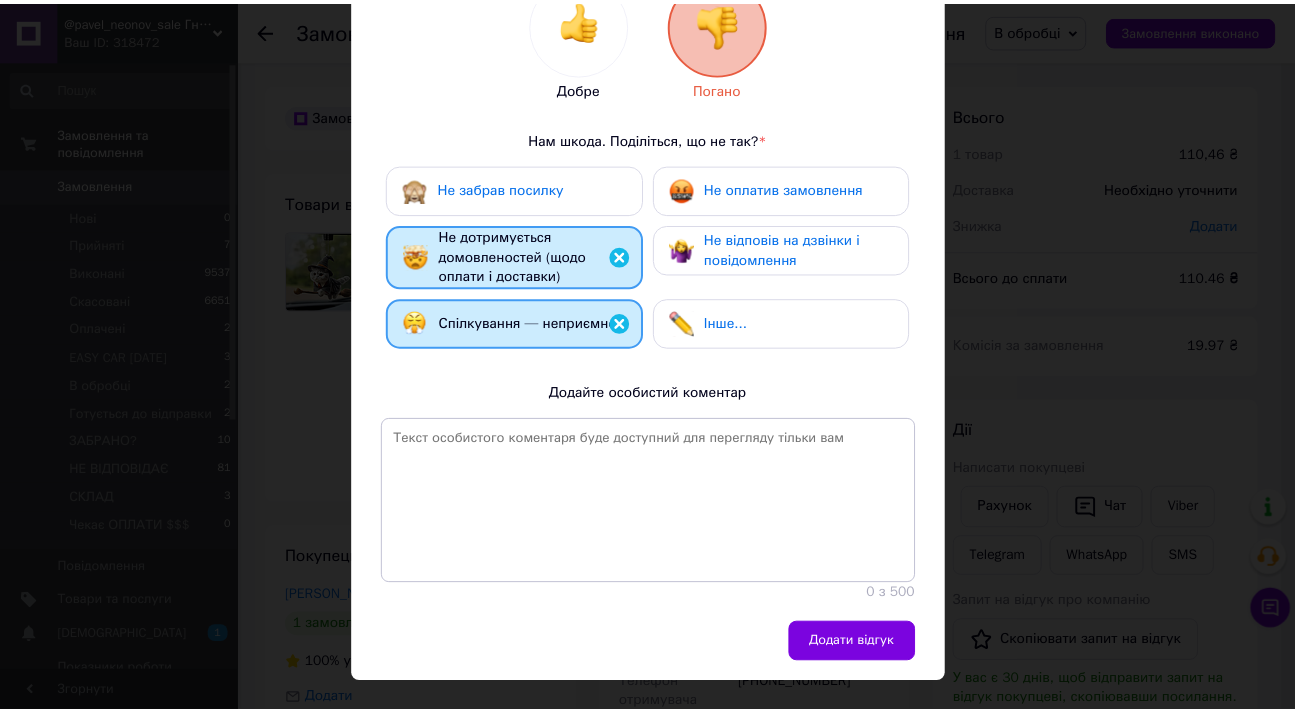 scroll, scrollTop: 283, scrollLeft: 0, axis: vertical 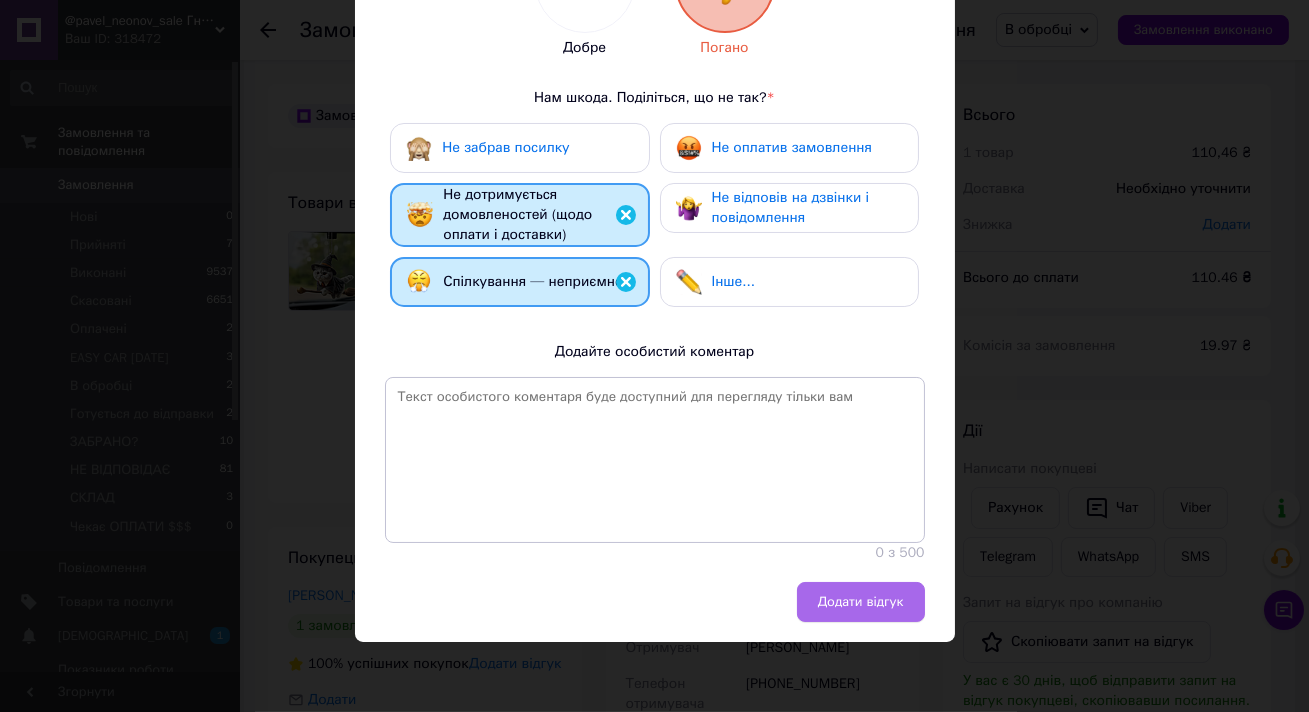 click on "Додати відгук" at bounding box center (861, 602) 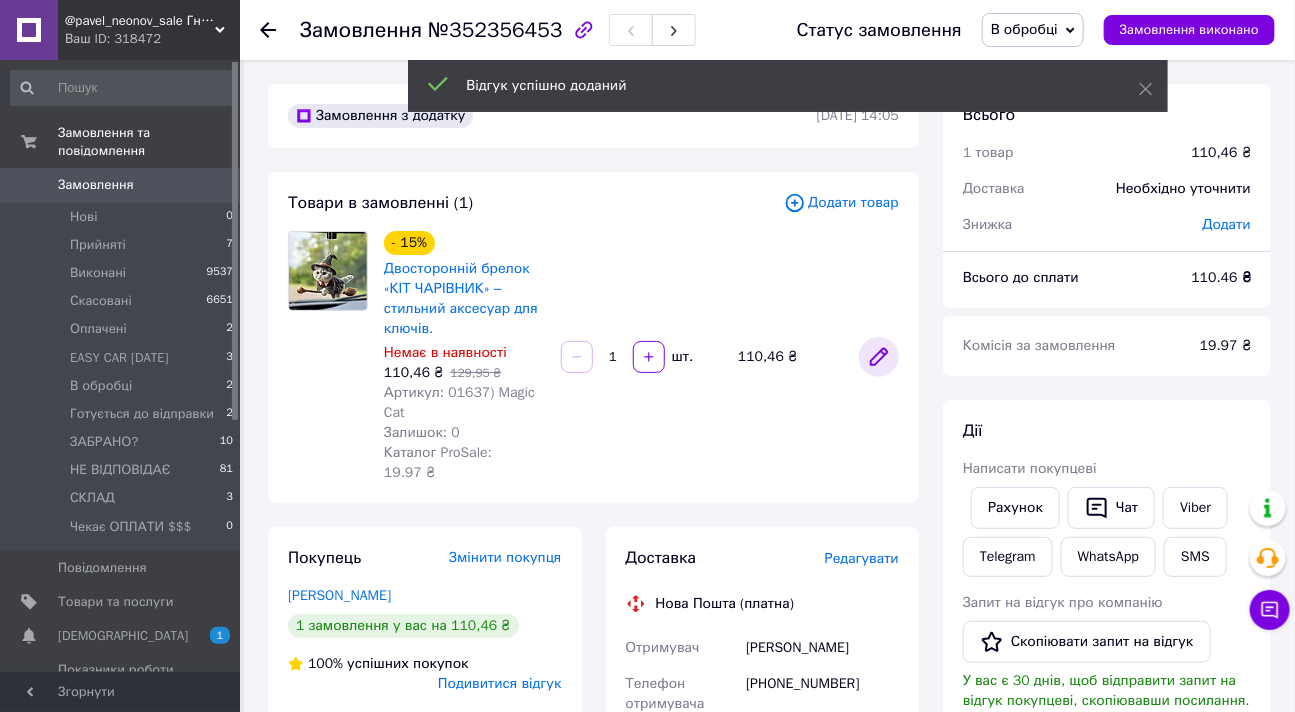 click 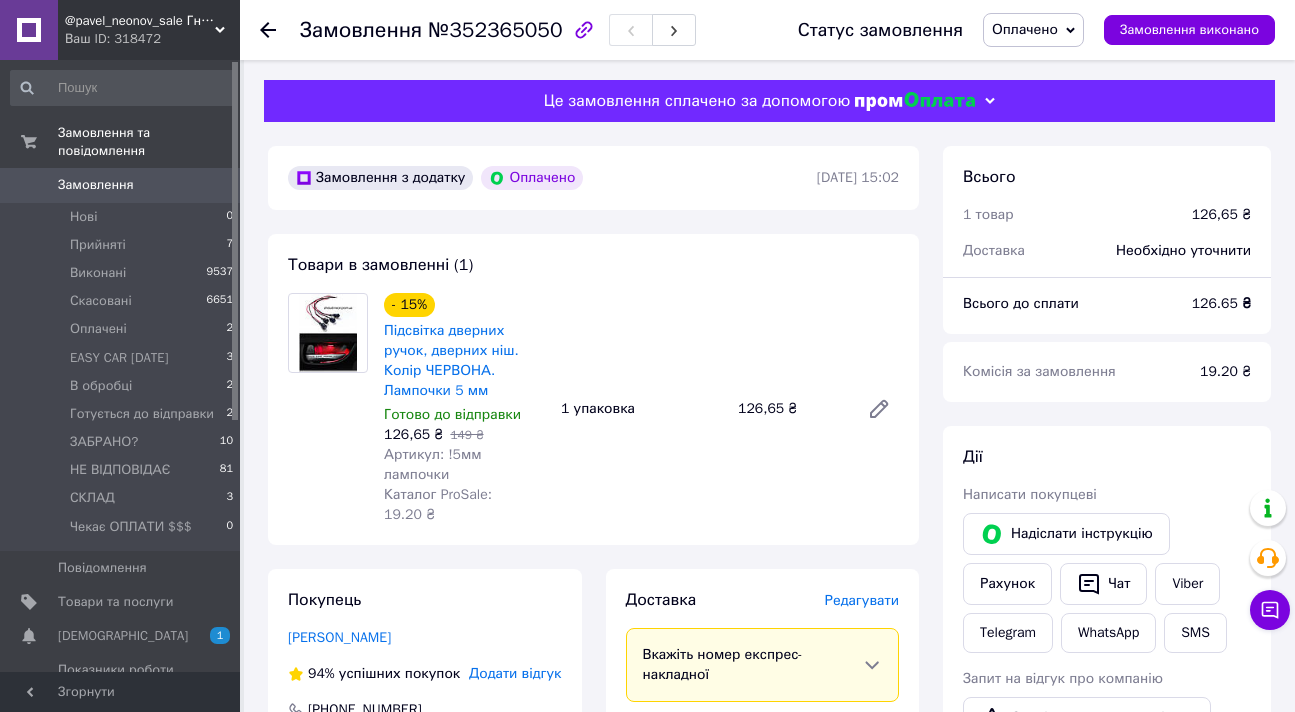 scroll, scrollTop: 0, scrollLeft: 0, axis: both 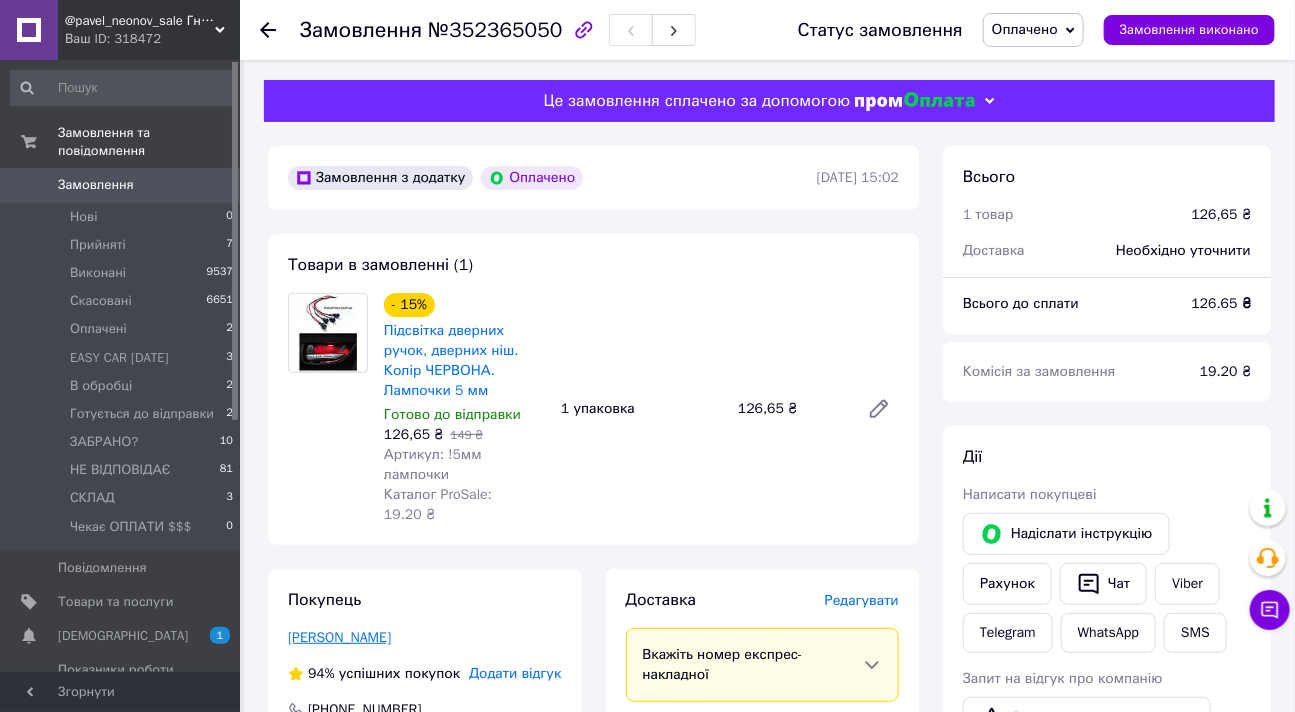 click on "Сушко Сергій" at bounding box center [339, 637] 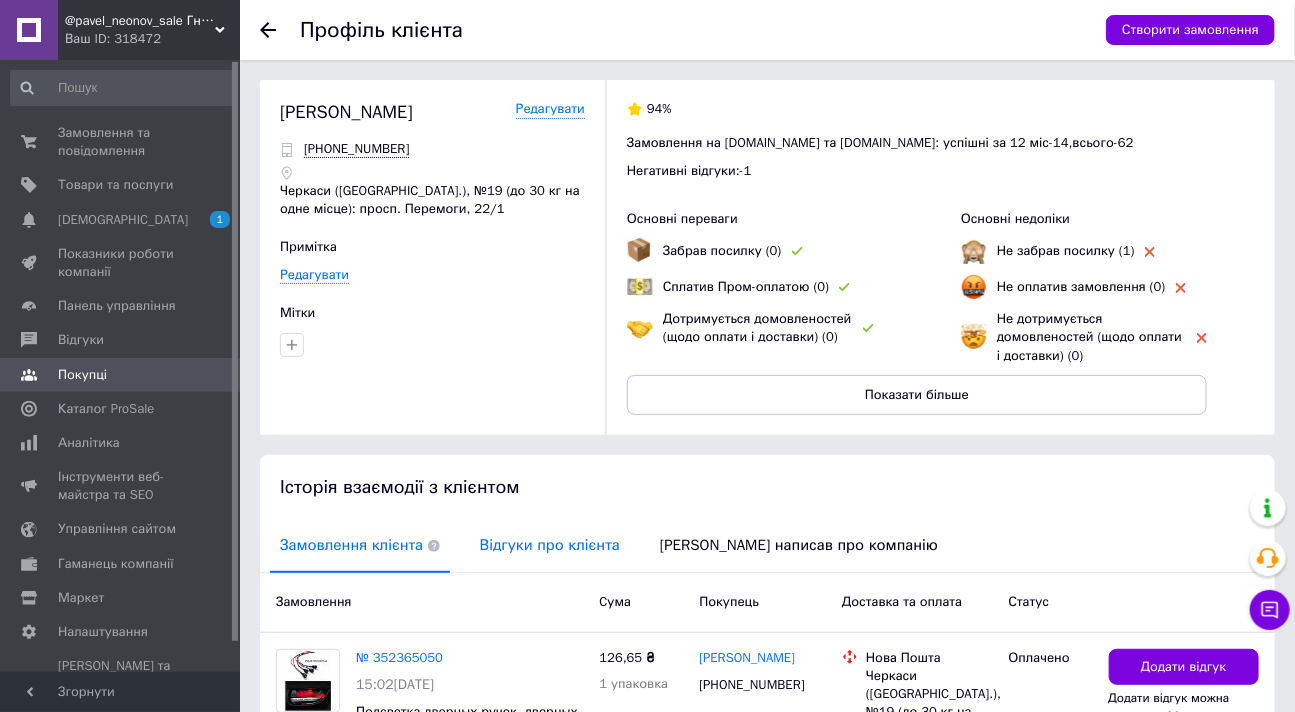 click on "Відгуки про клієнта" at bounding box center (550, 545) 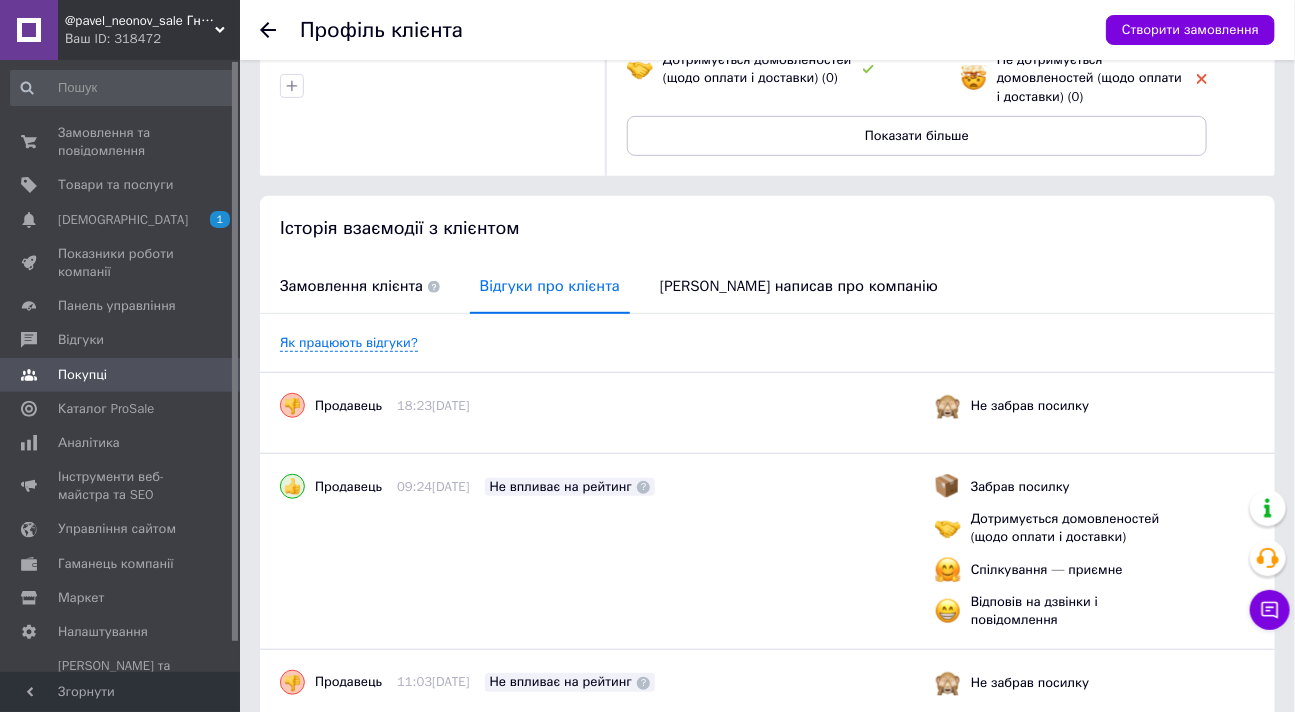 scroll, scrollTop: 218, scrollLeft: 0, axis: vertical 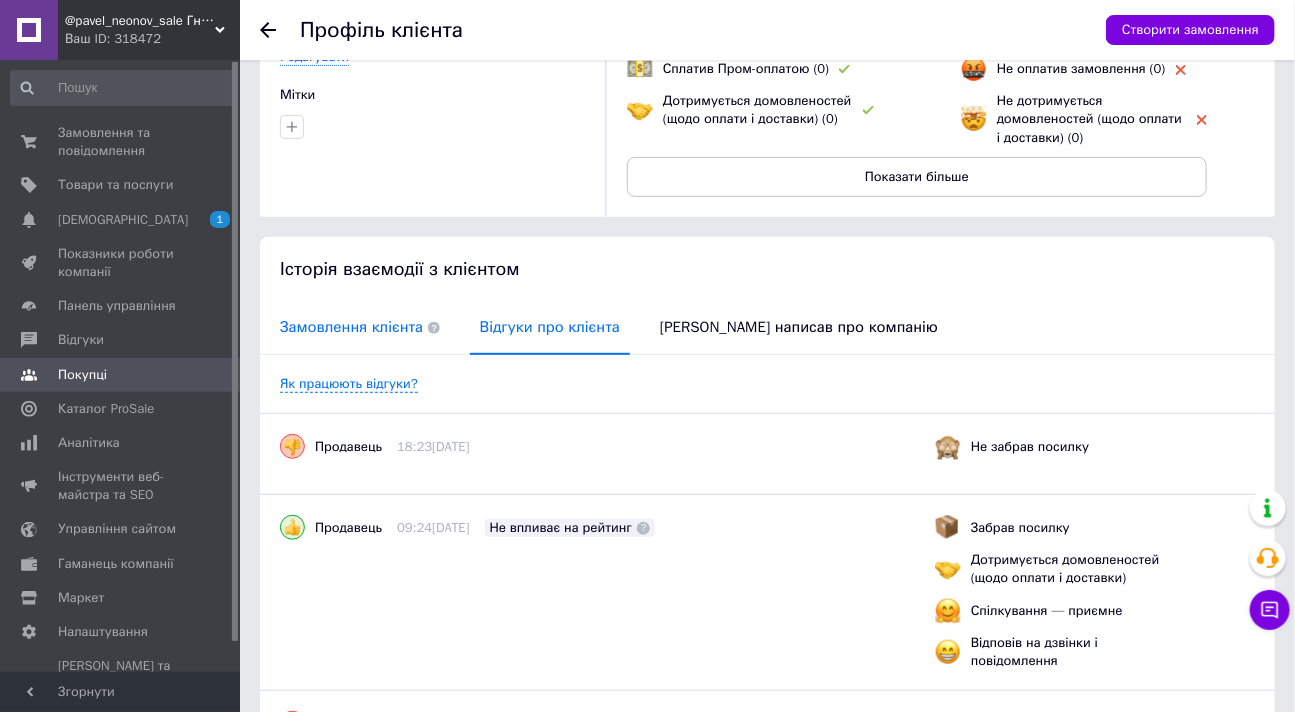 click on "Замовлення клієнта" at bounding box center (360, 327) 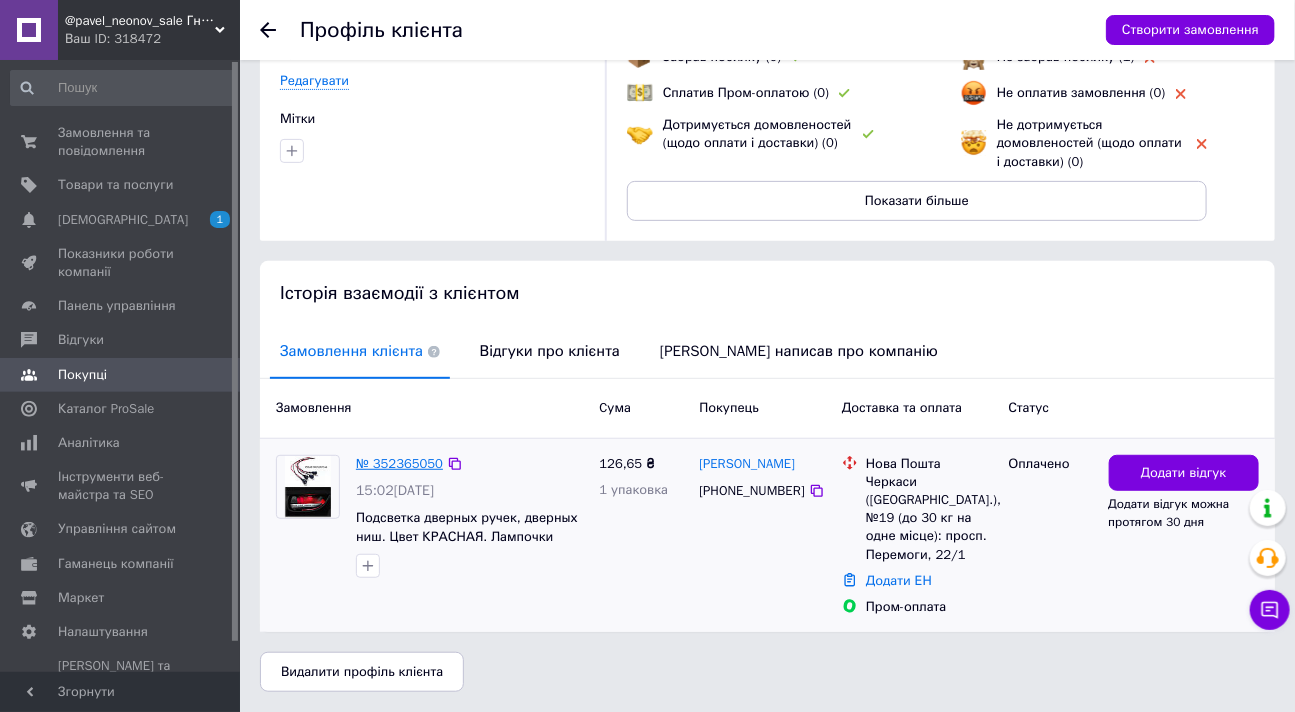 click on "№ 352365050" at bounding box center [399, 463] 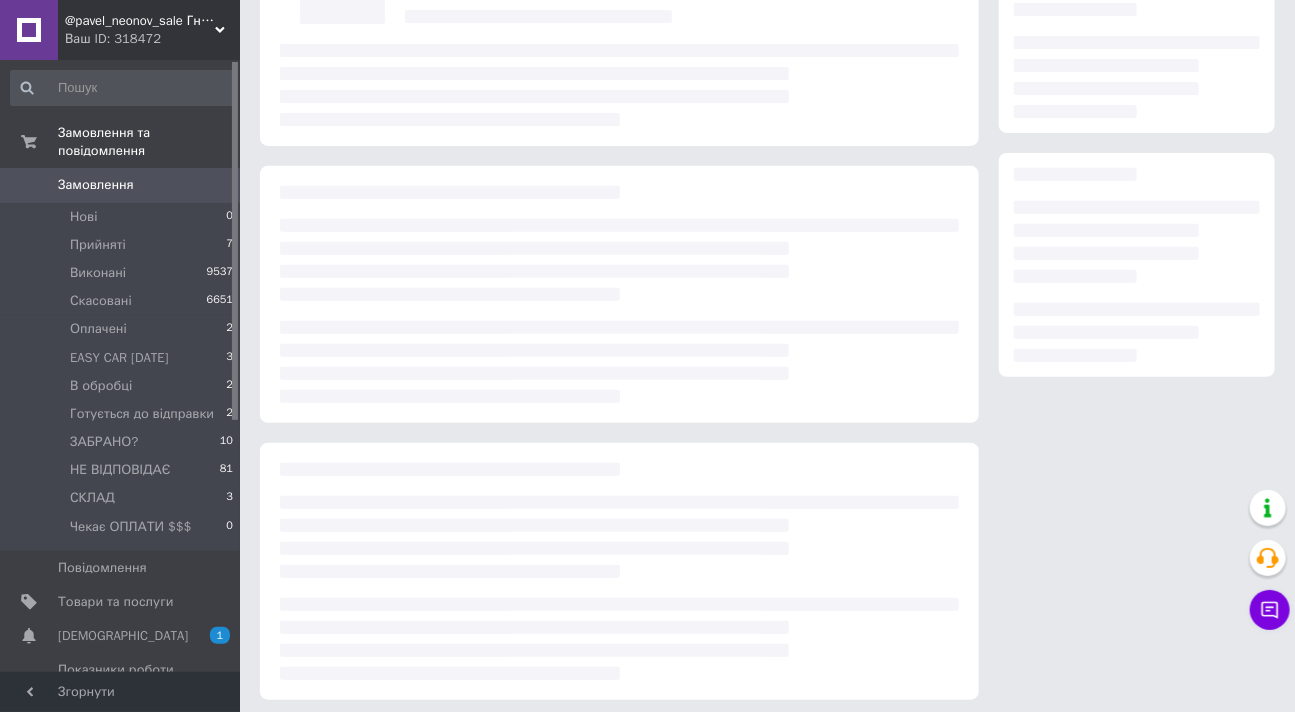 scroll, scrollTop: 0, scrollLeft: 0, axis: both 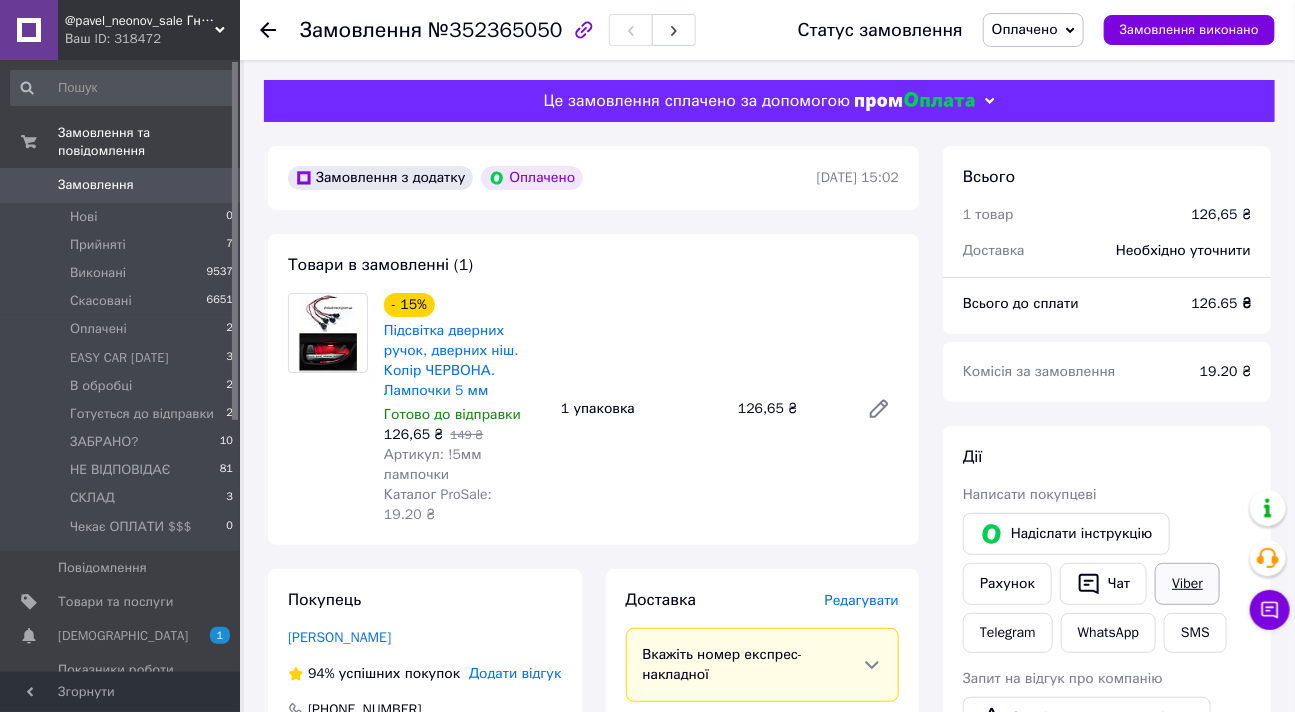 click on "Viber" at bounding box center (1187, 584) 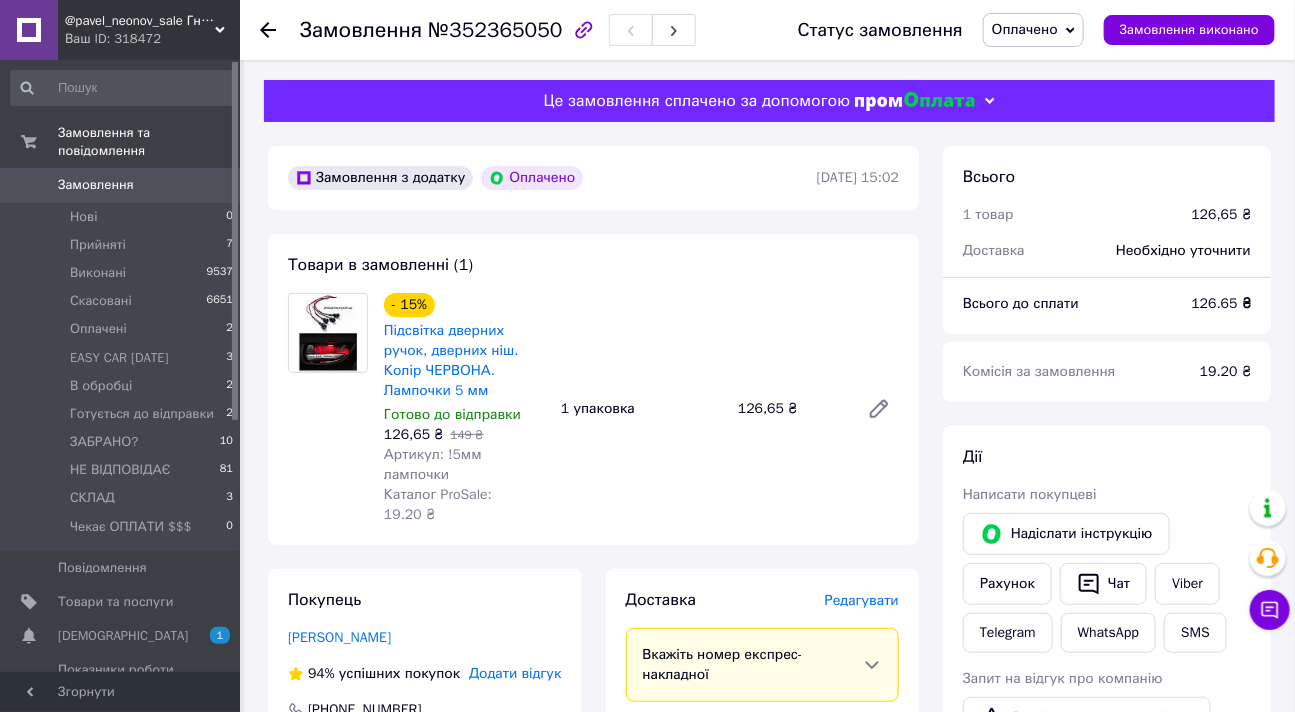 click on "Дії Написати покупцеві   Надіслати інструкцію Рахунок   Чат Viber Telegram WhatsApp SMS Запит на відгук про компанію   Скопіювати запит на відгук У вас є 30 днів, щоб відправити запит на відгук покупцеві, скопіювавши посилання.   Видати чек   Завантажити PDF   Друк PDF   Повернути гроші покупцеві" at bounding box center (1107, 728) 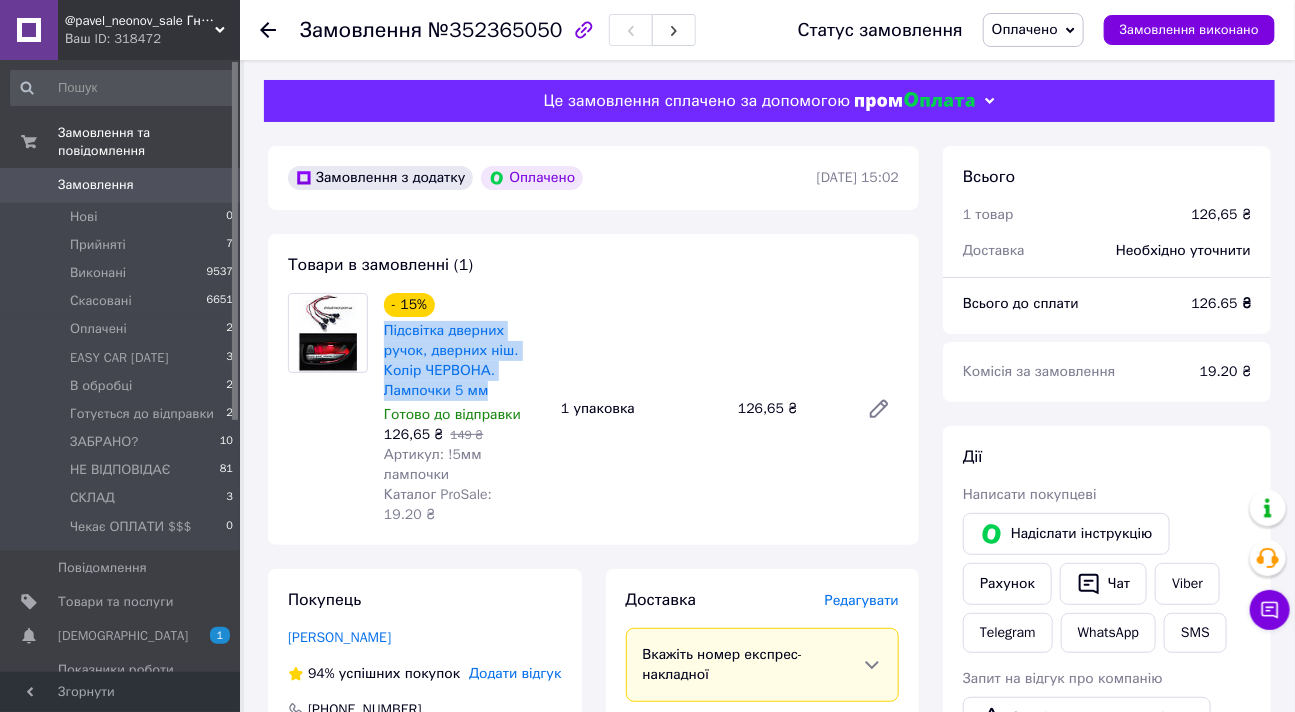 drag, startPoint x: 441, startPoint y: 390, endPoint x: 381, endPoint y: 332, distance: 83.450584 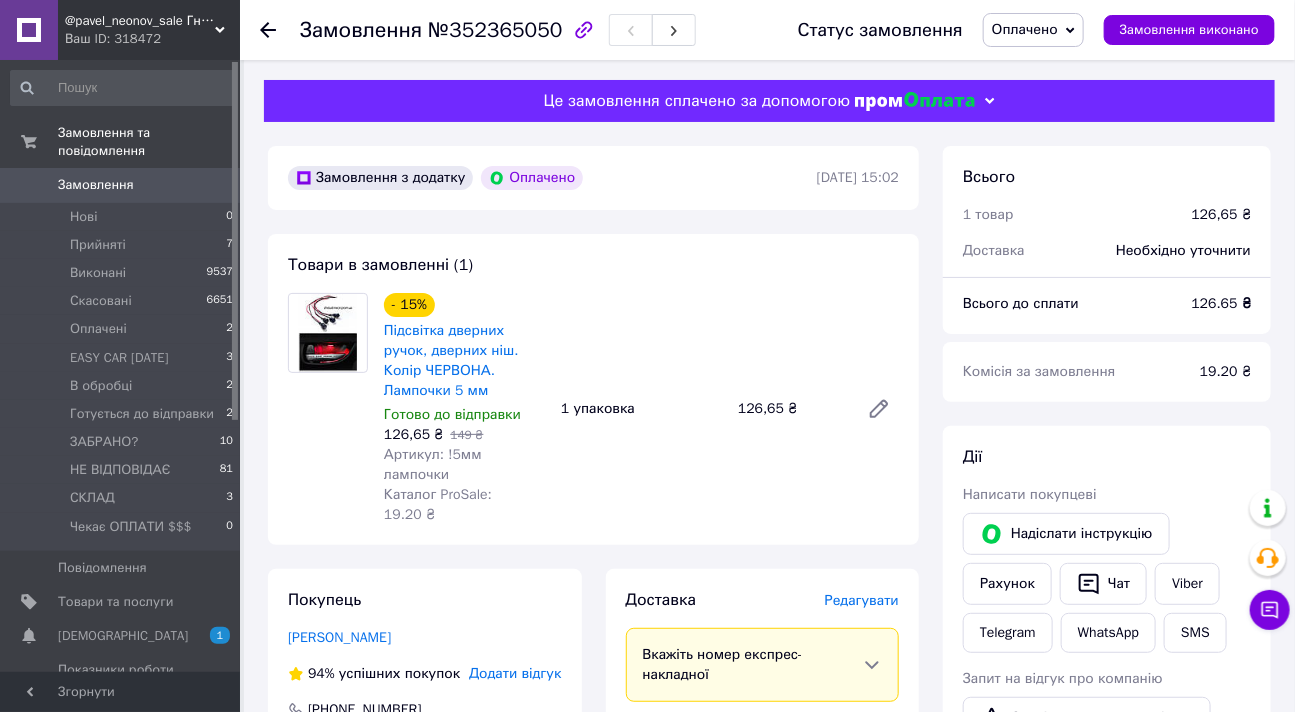 click on "Дії Написати покупцеві   Надіслати інструкцію Рахунок   Чат Viber Telegram WhatsApp SMS Запит на відгук про компанію   Скопіювати запит на відгук У вас є 30 днів, щоб відправити запит на відгук покупцеві, скопіювавши посилання.   Видати чек   Завантажити PDF   Друк PDF   Повернути гроші покупцеві" at bounding box center (1107, 728) 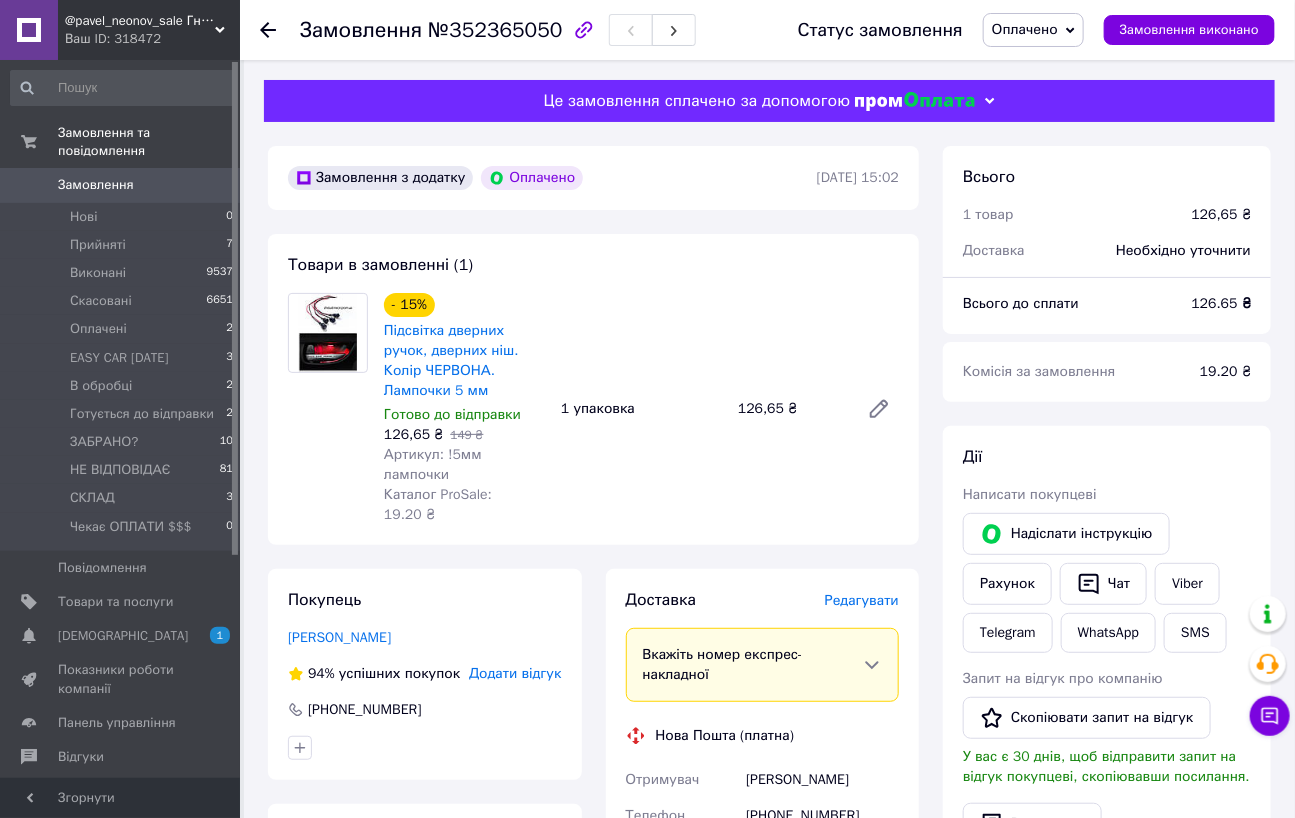 click on "Згорнути" at bounding box center (120, 798) 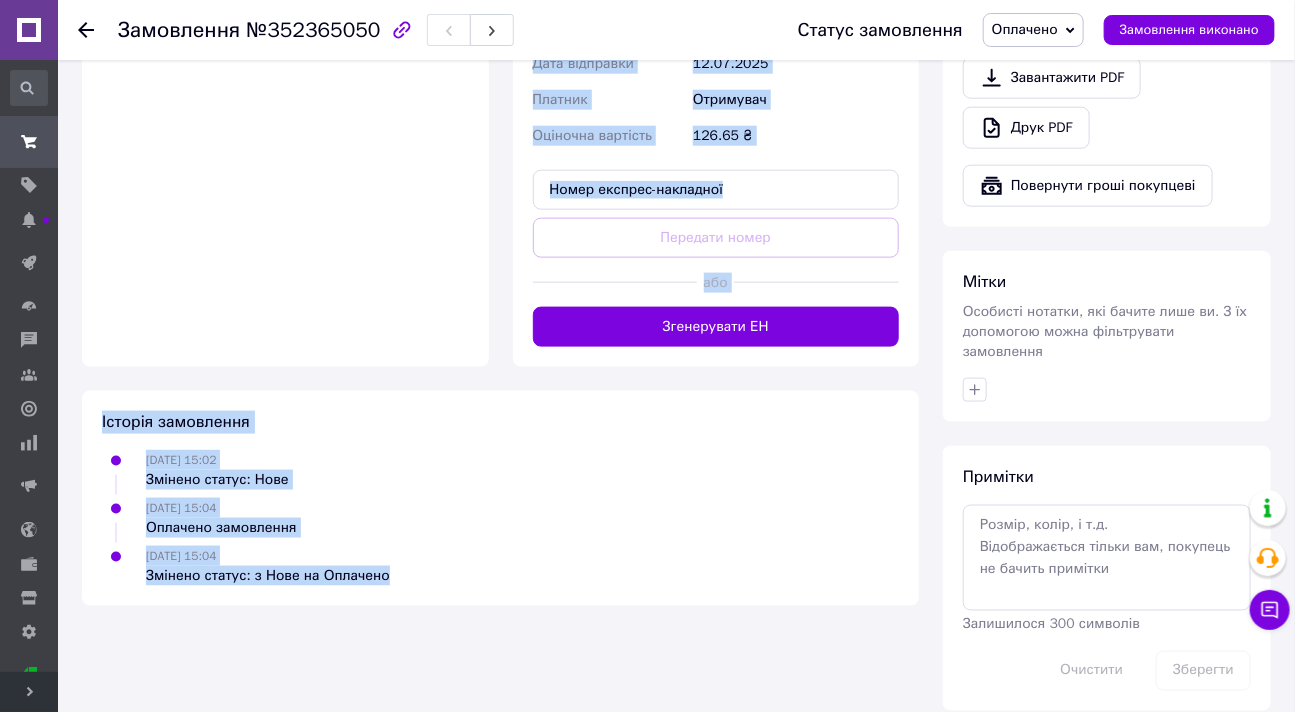 scroll, scrollTop: 806, scrollLeft: 0, axis: vertical 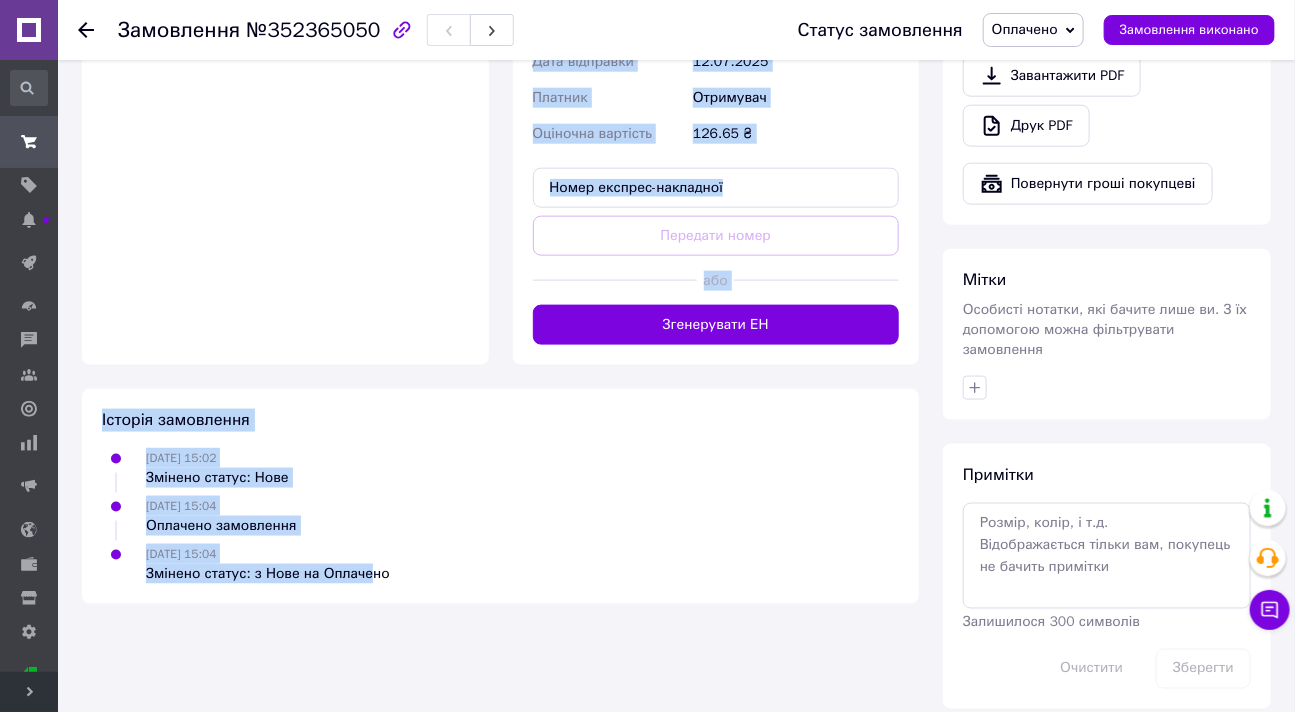 drag, startPoint x: 242, startPoint y: 380, endPoint x: 360, endPoint y: 722, distance: 361.78445 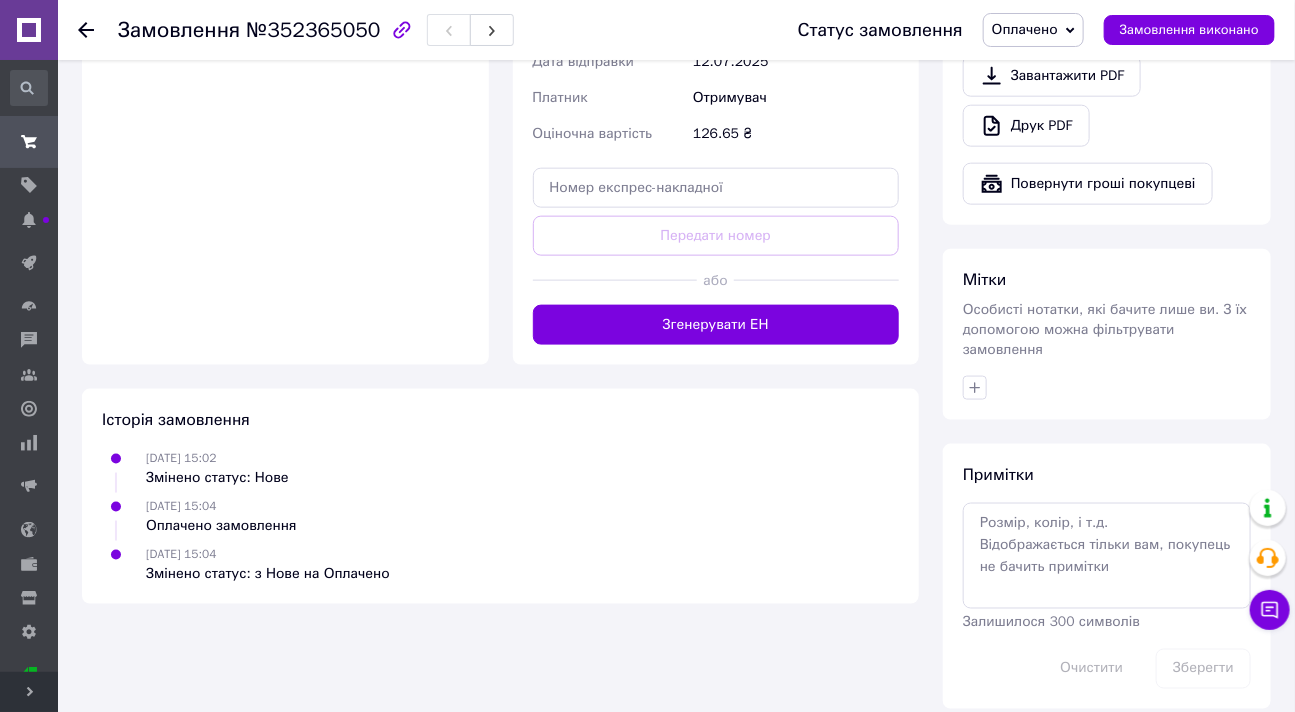 click on "Мітки Особисті нотатки, які бачите лише ви. З їх допомогою можна фільтрувати замовлення" at bounding box center (1107, 334) 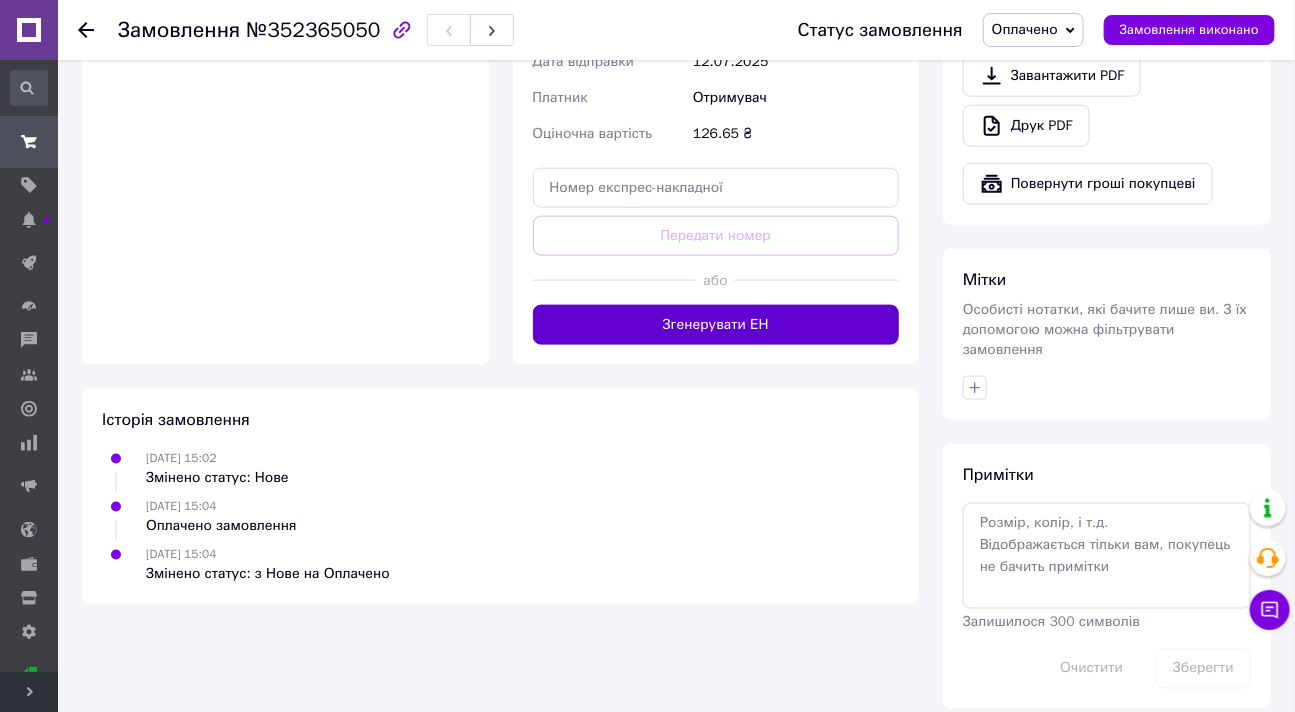 click on "Згенерувати ЕН" at bounding box center [716, 325] 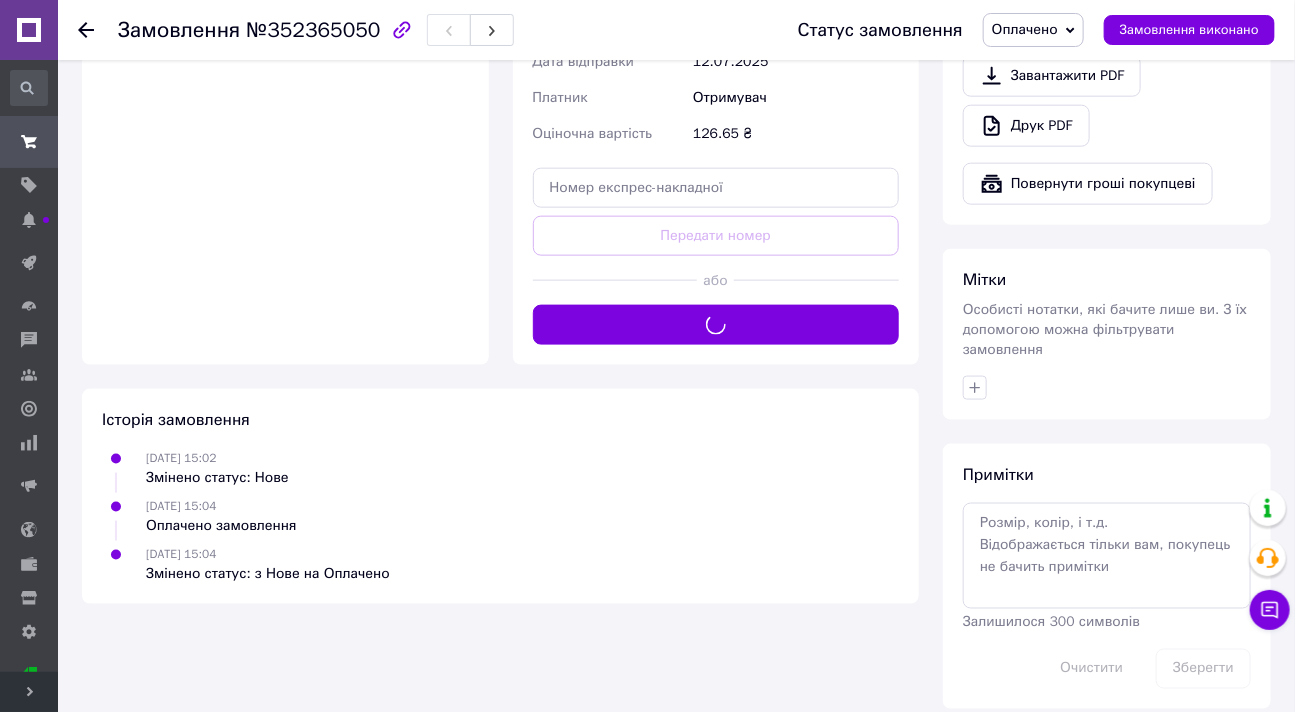 type 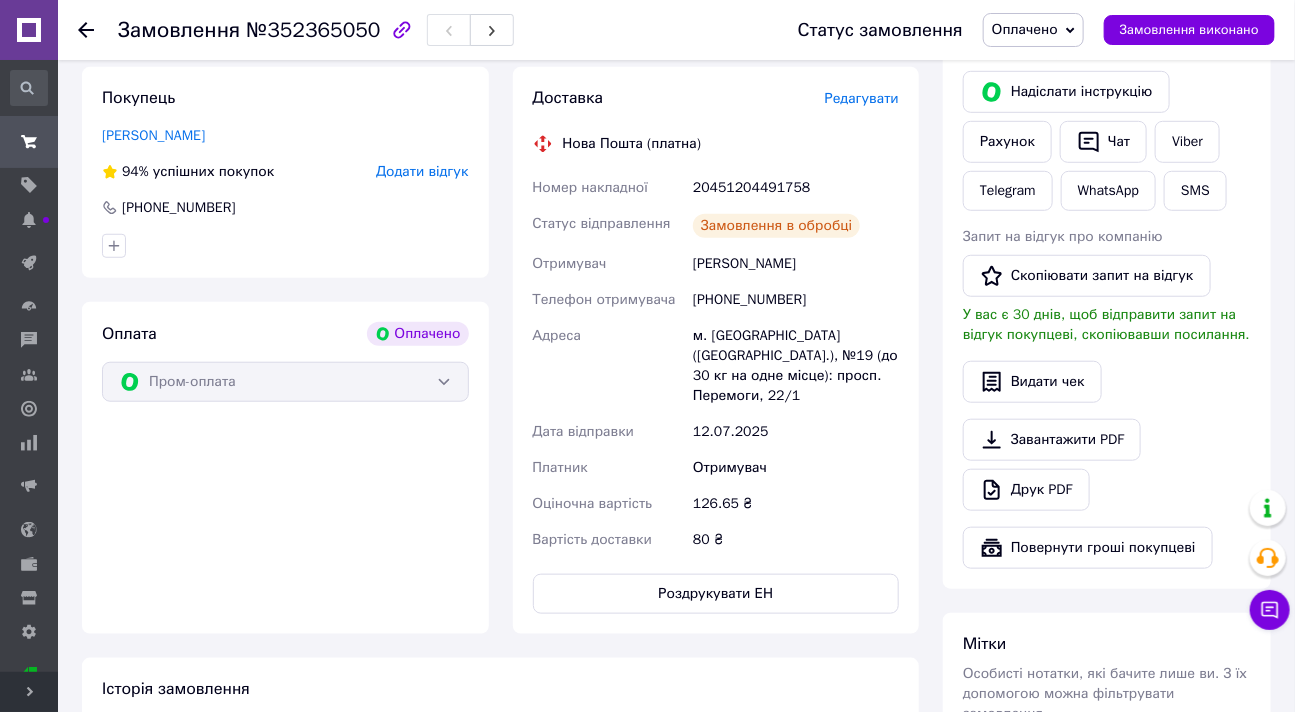 scroll, scrollTop: 406, scrollLeft: 0, axis: vertical 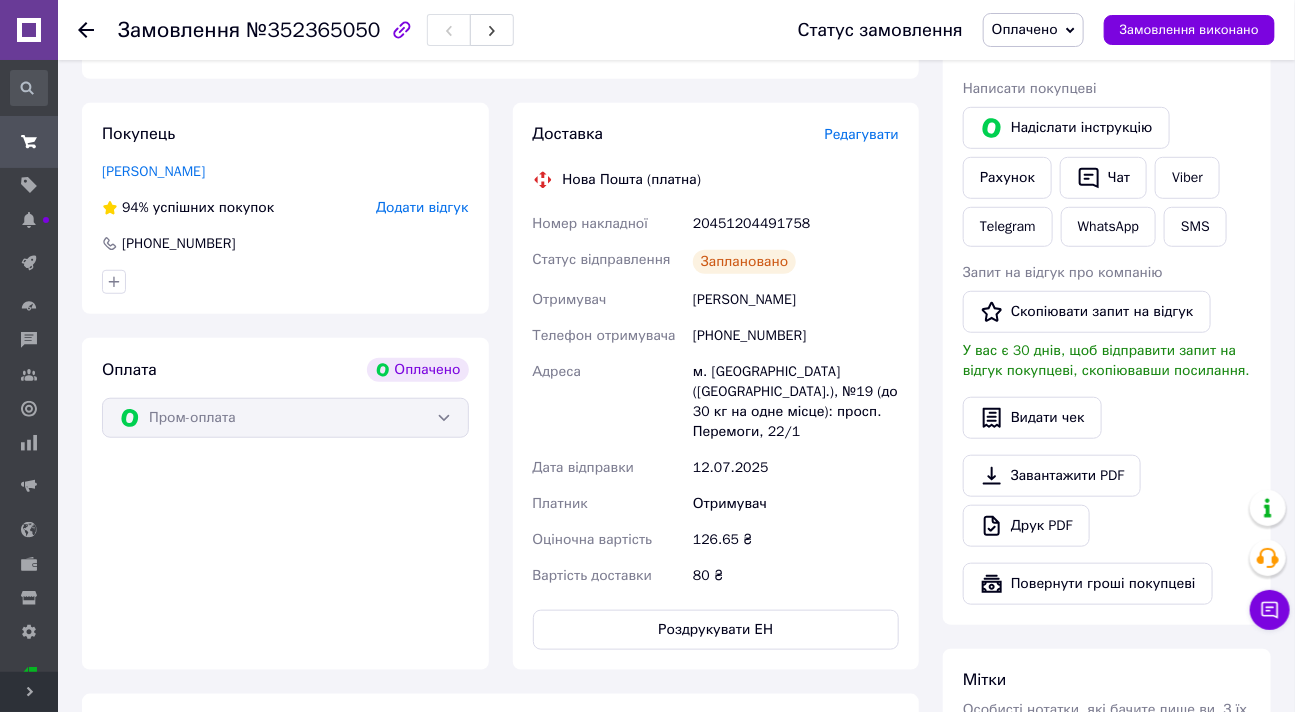 click 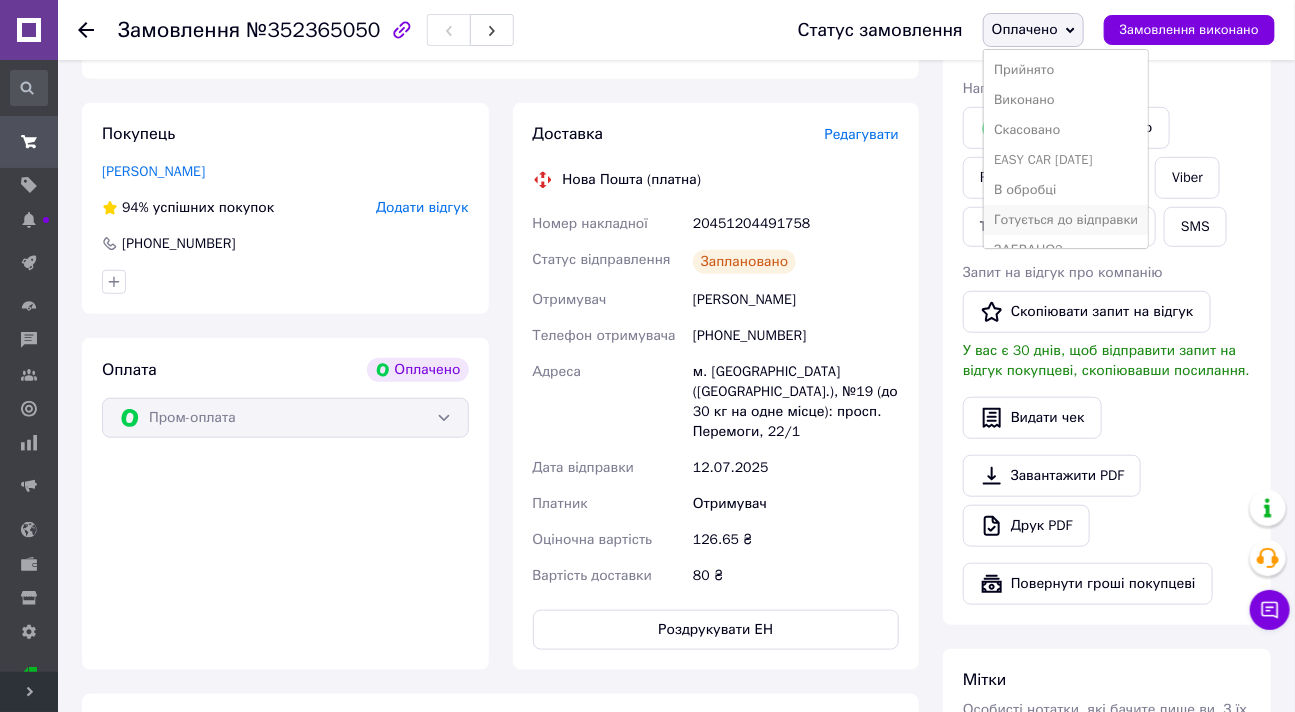 scroll, scrollTop: 0, scrollLeft: 0, axis: both 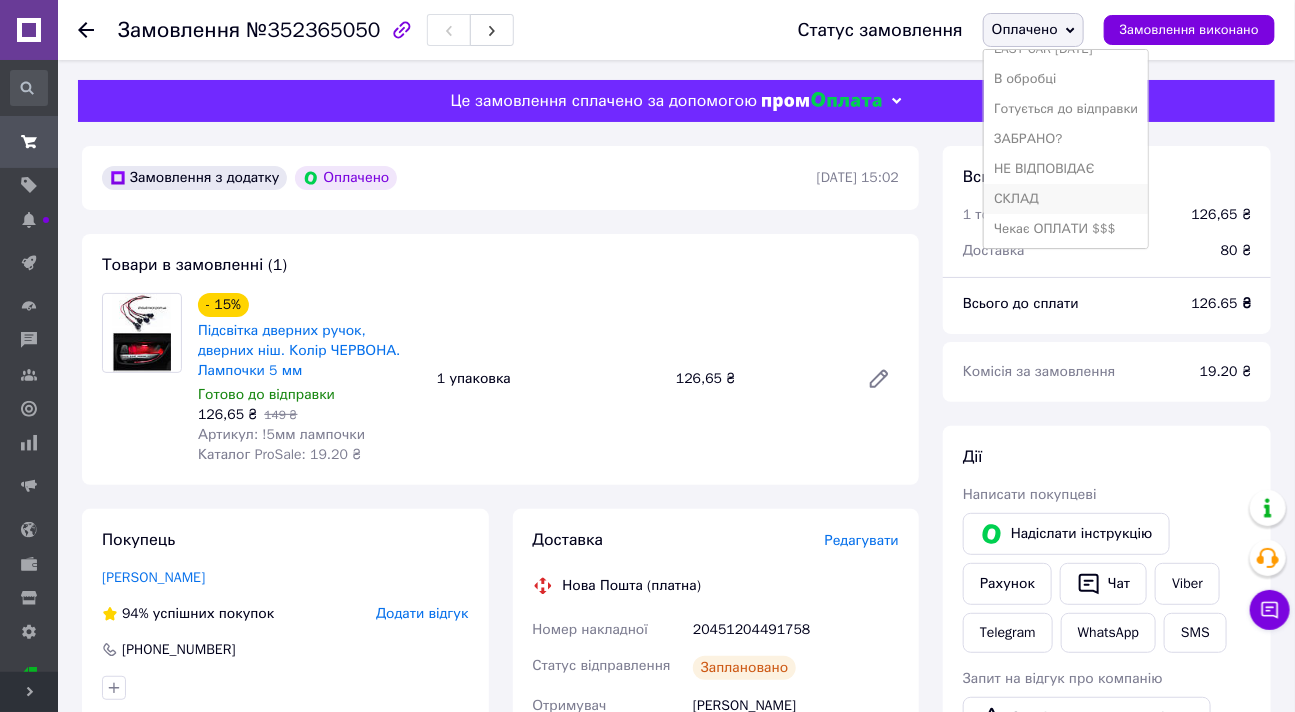 click on "СКЛАД" at bounding box center (1066, 199) 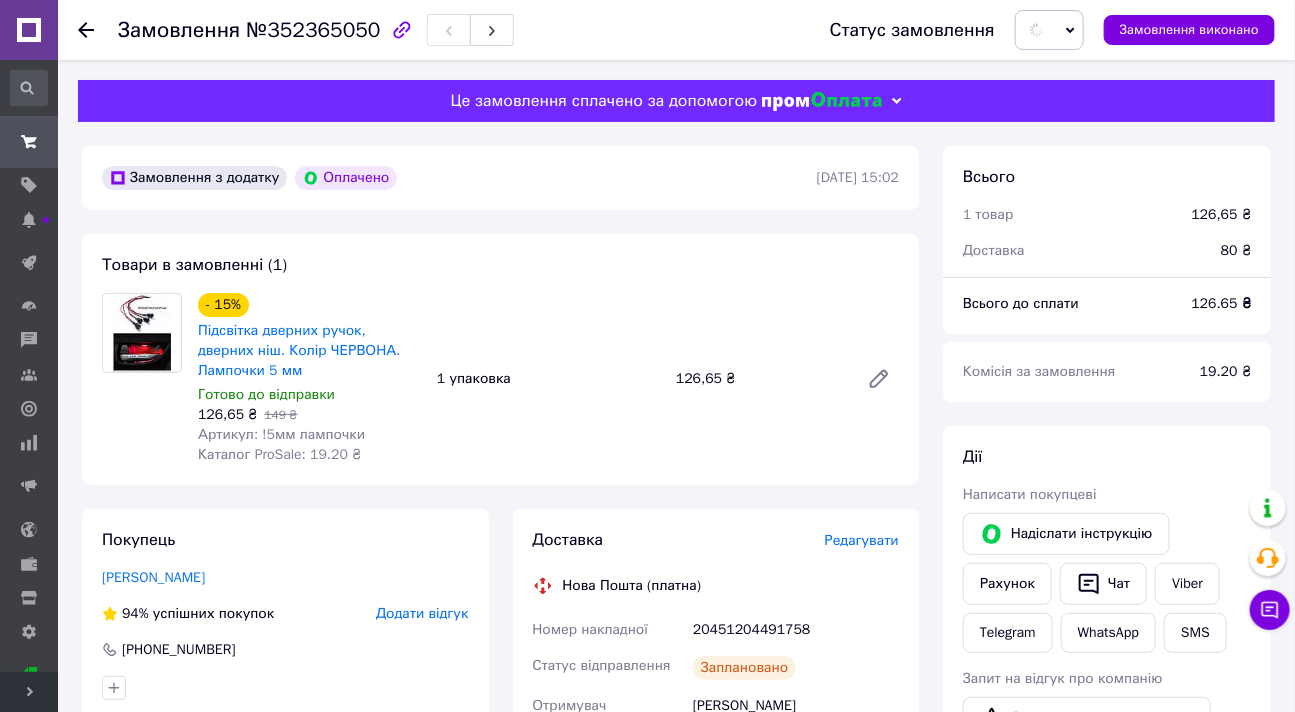 scroll, scrollTop: 806, scrollLeft: 0, axis: vertical 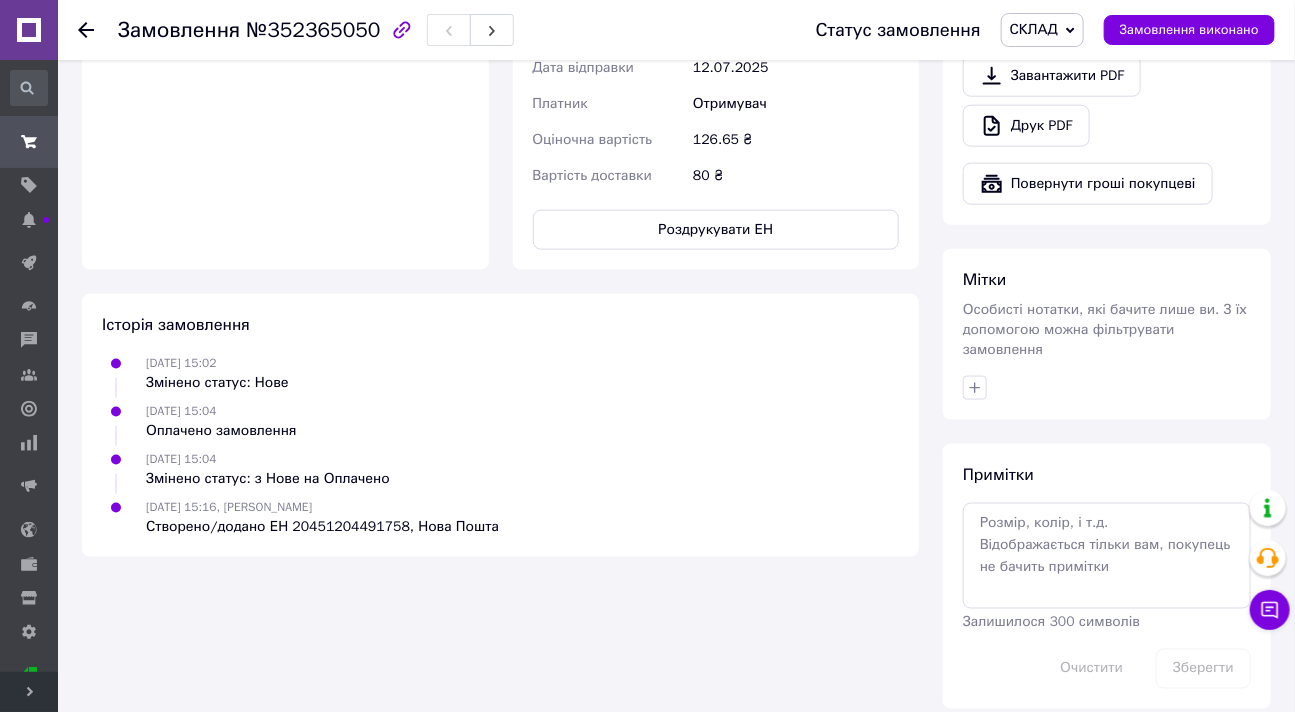 click on "Дії Написати покупцеві   Надіслати інструкцію Рахунок   Чат Viber Telegram WhatsApp SMS Запит на відгук про компанію   Скопіювати запит на відгук У вас є 30 днів, щоб відправити запит на відгук покупцеві, скопіювавши посилання.   Видати чек   Завантажити PDF   Друк PDF   Повернути гроші покупцеві" at bounding box center [1107, -78] 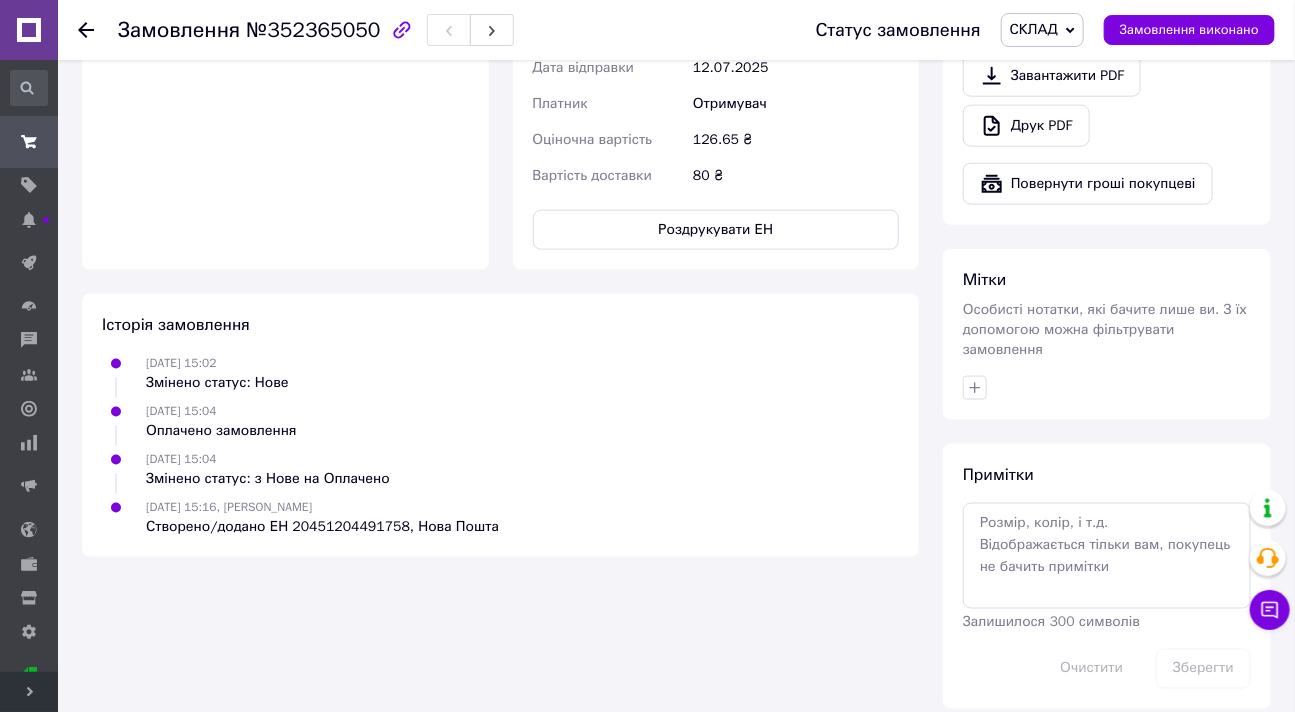 click 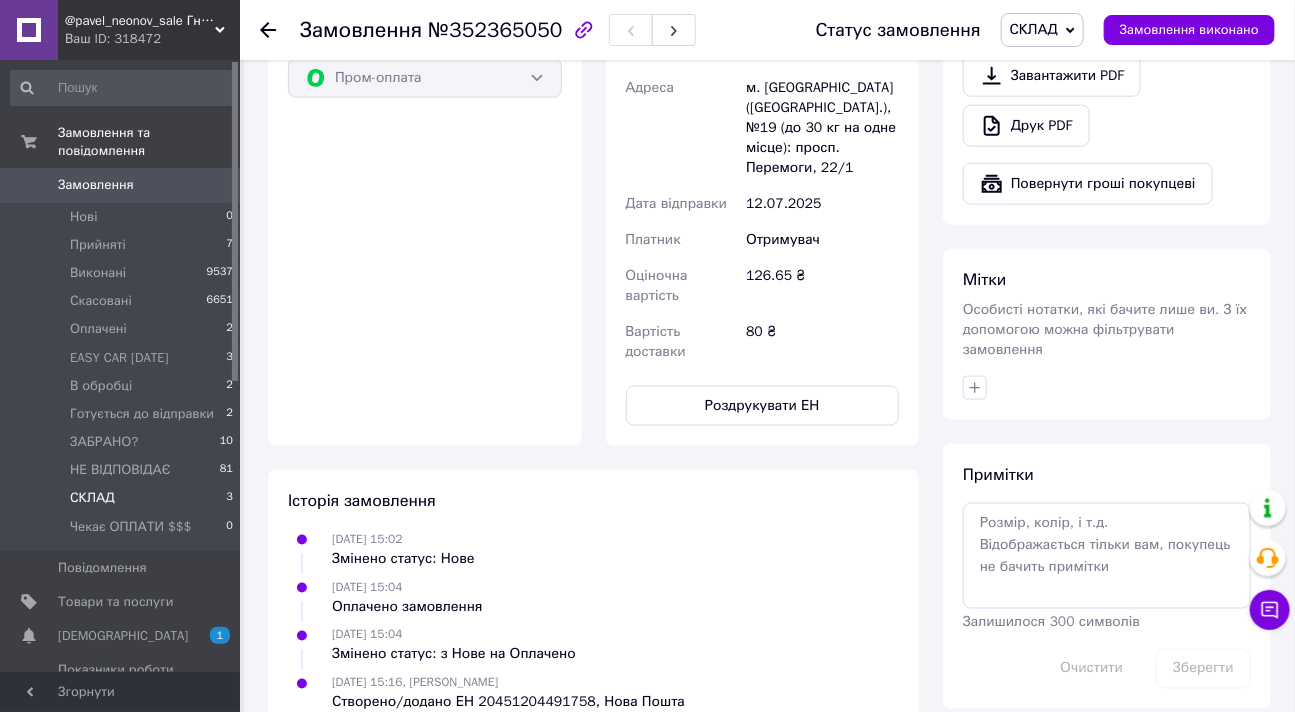 click on "СКЛАД 3" at bounding box center [122, 498] 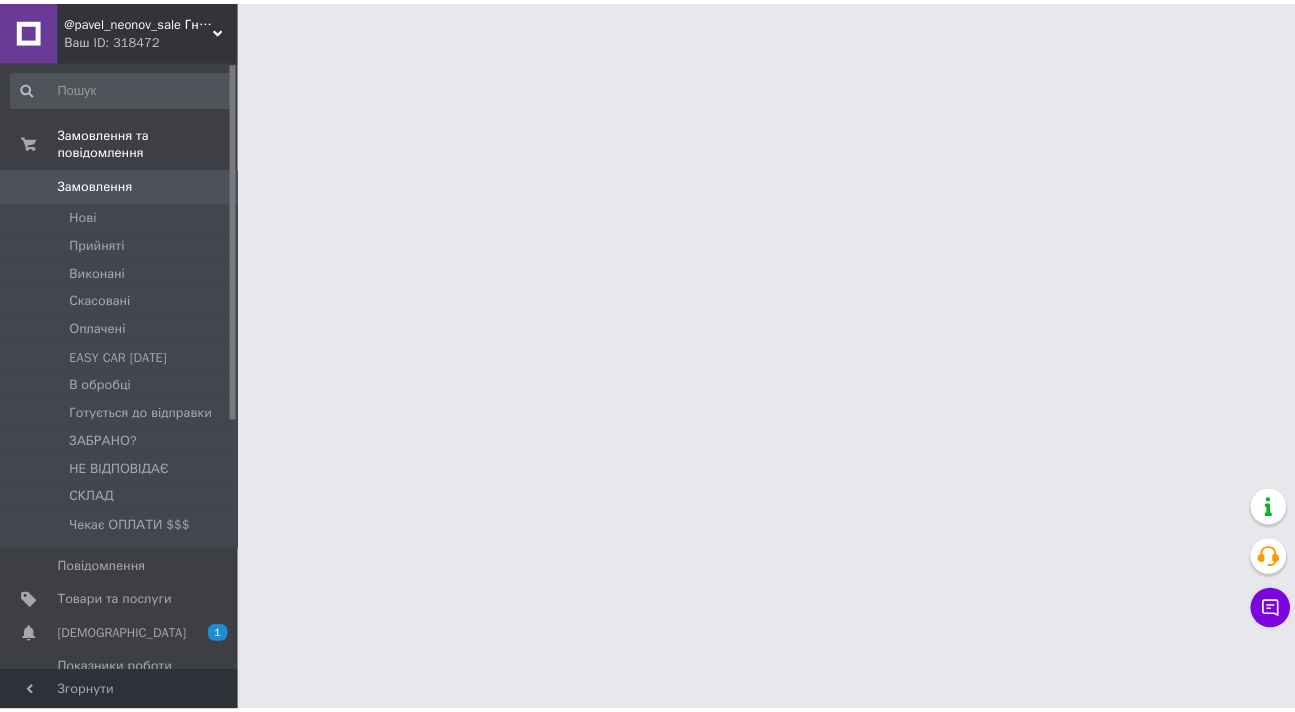 scroll, scrollTop: 0, scrollLeft: 0, axis: both 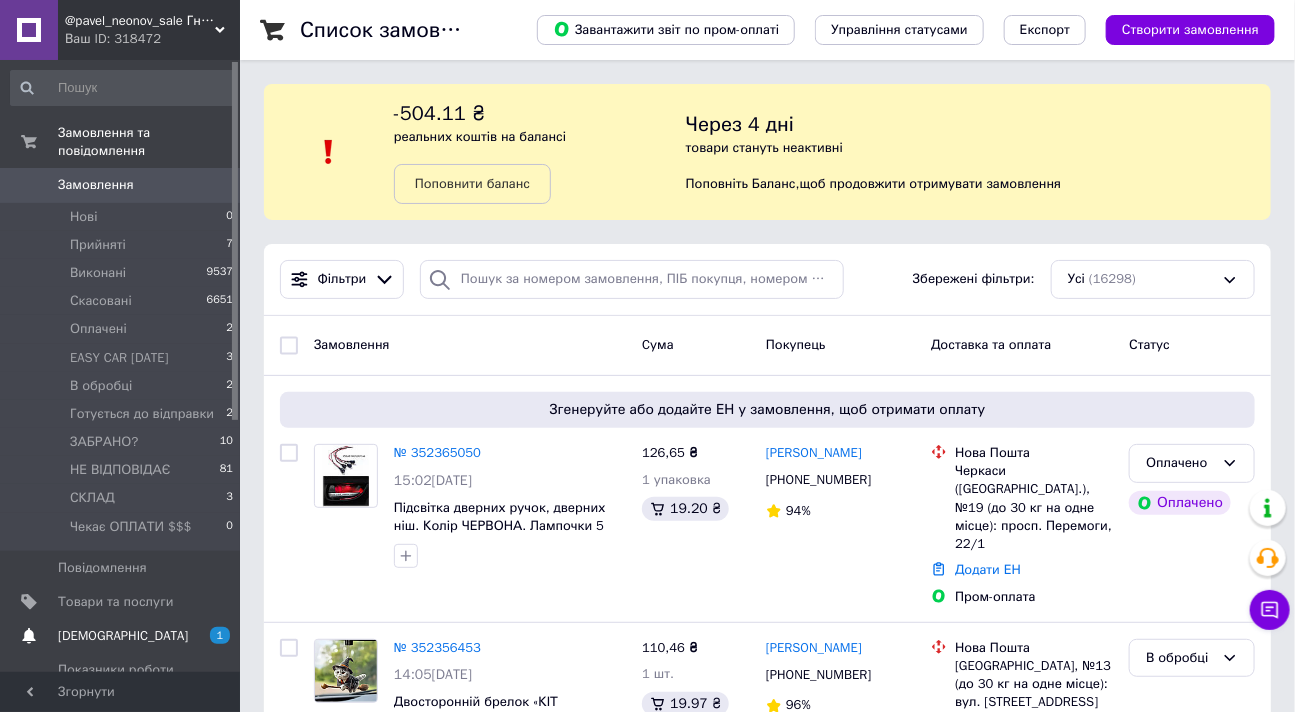 click on "1" at bounding box center (220, 635) 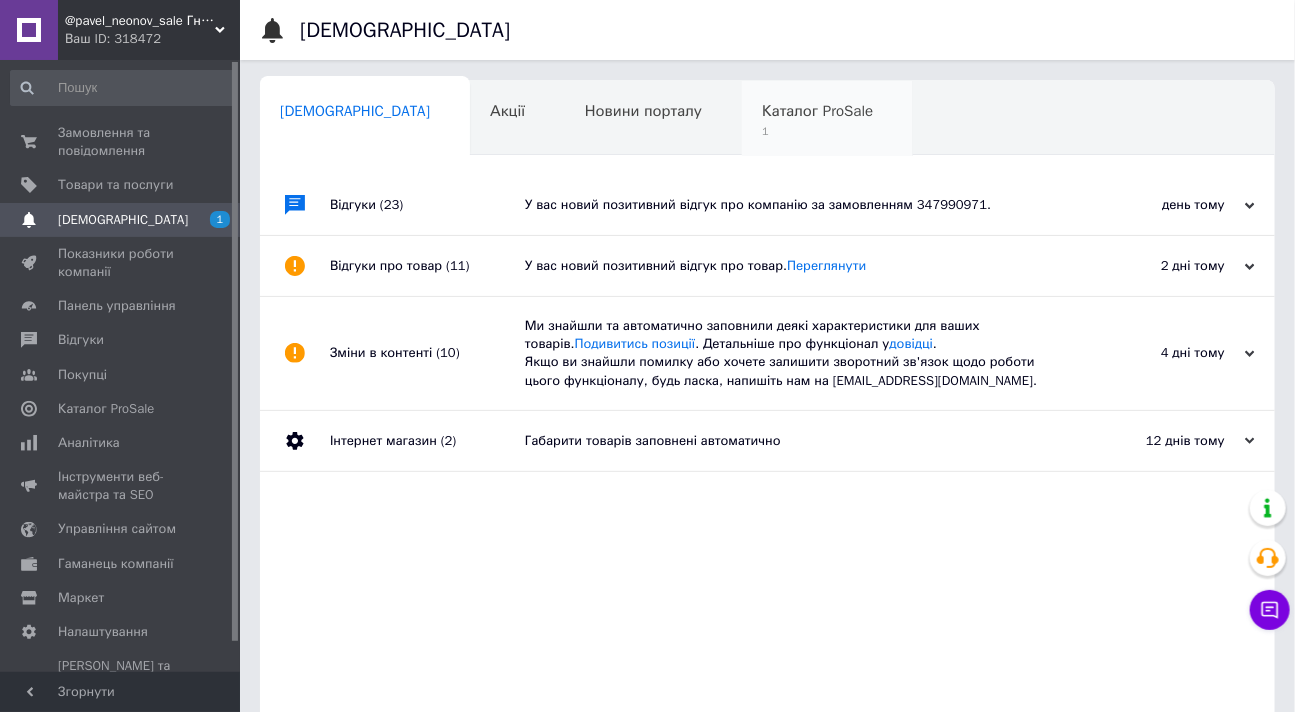 click on "Каталог ProSale" at bounding box center (817, 111) 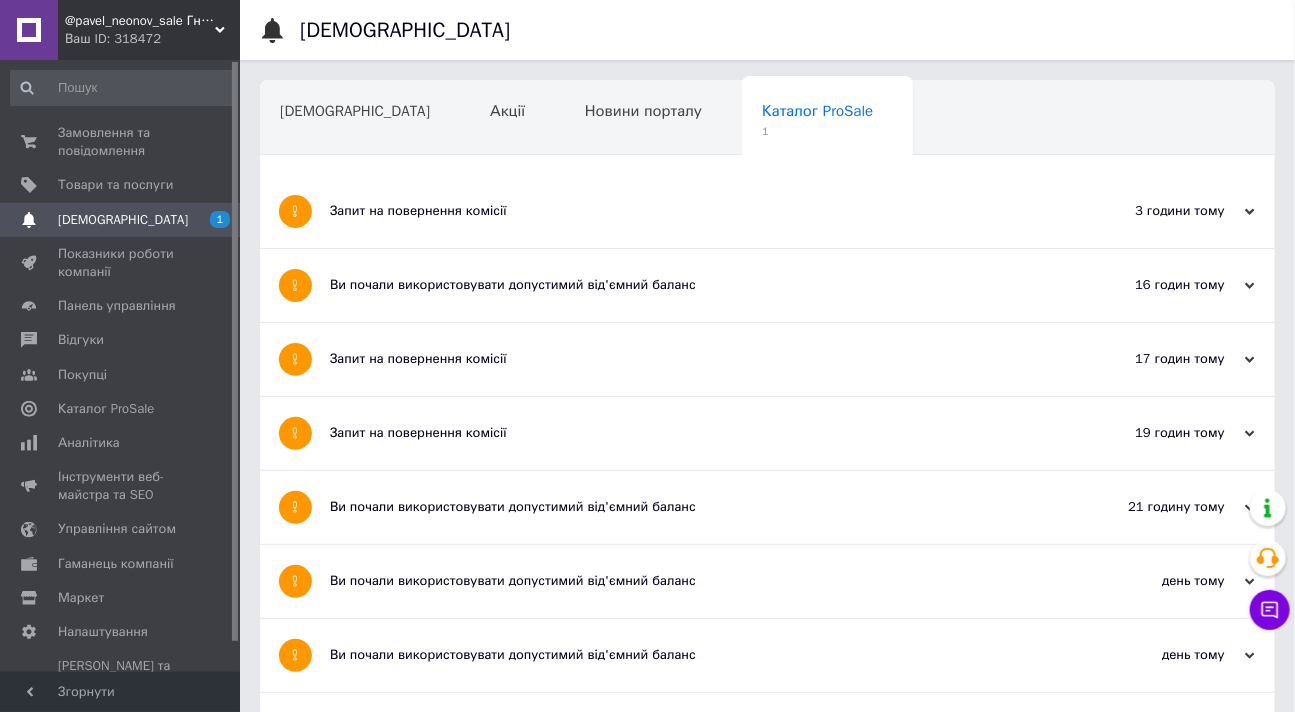 click on "Запит на повернення комісії" at bounding box center (692, 211) 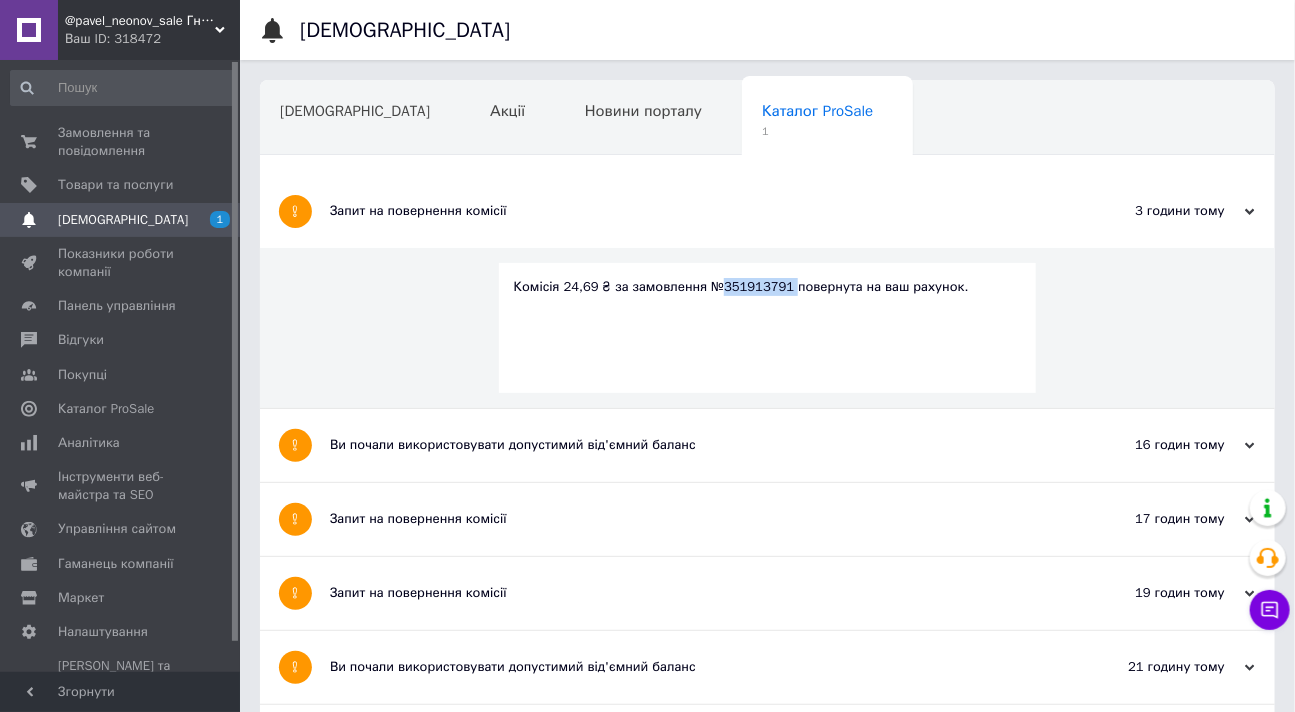 copy on "351913791" 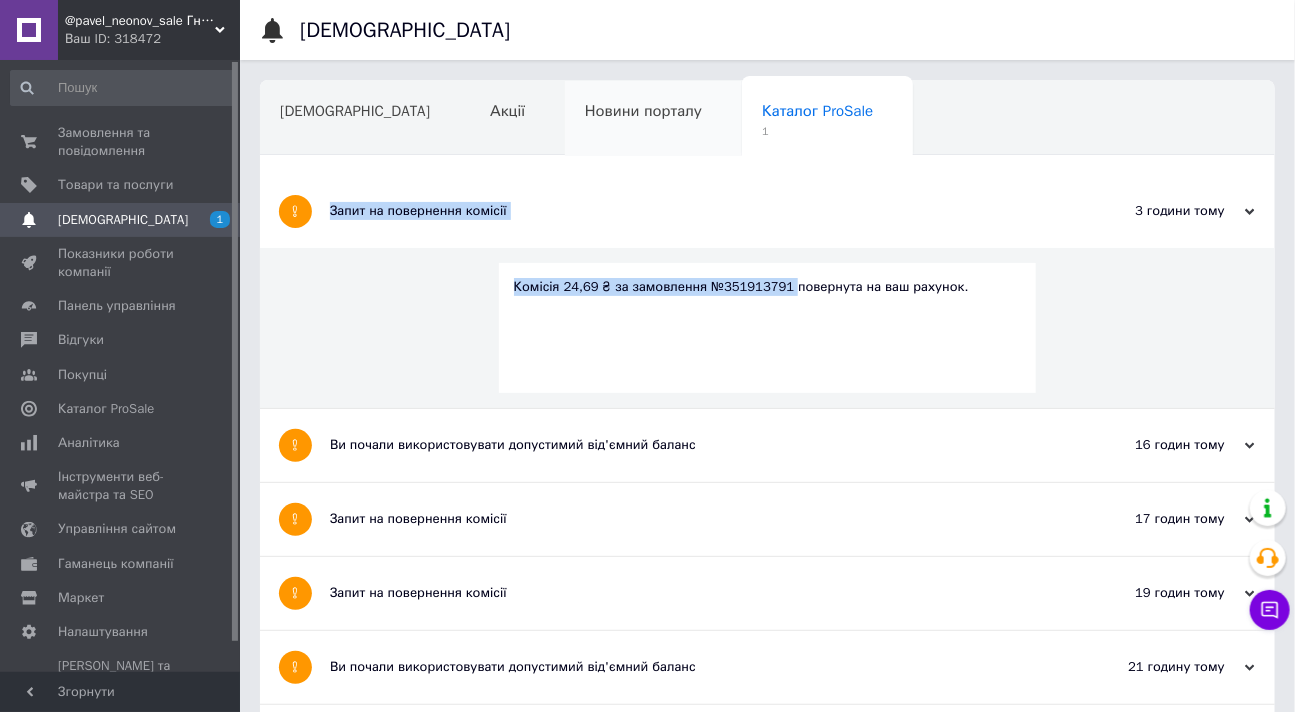 drag, startPoint x: 777, startPoint y: 285, endPoint x: 572, endPoint y: 128, distance: 258.2131 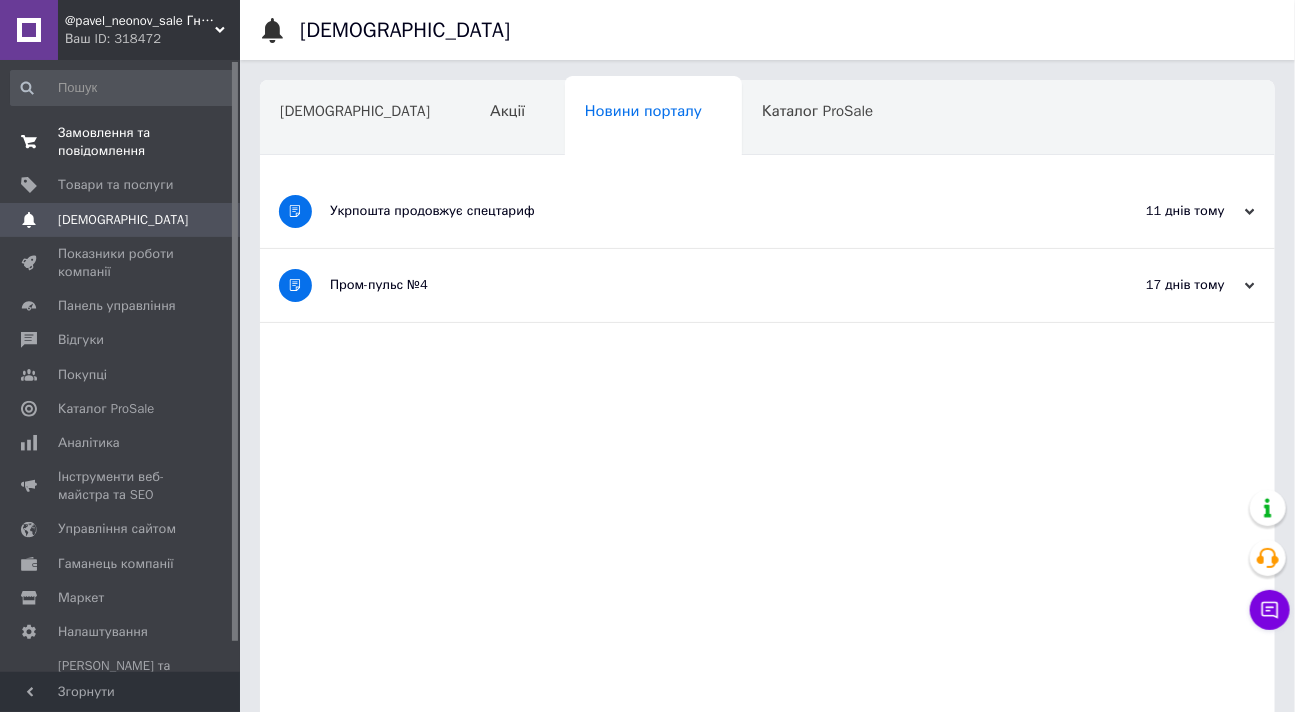 click on "Замовлення та повідомлення" at bounding box center [121, 142] 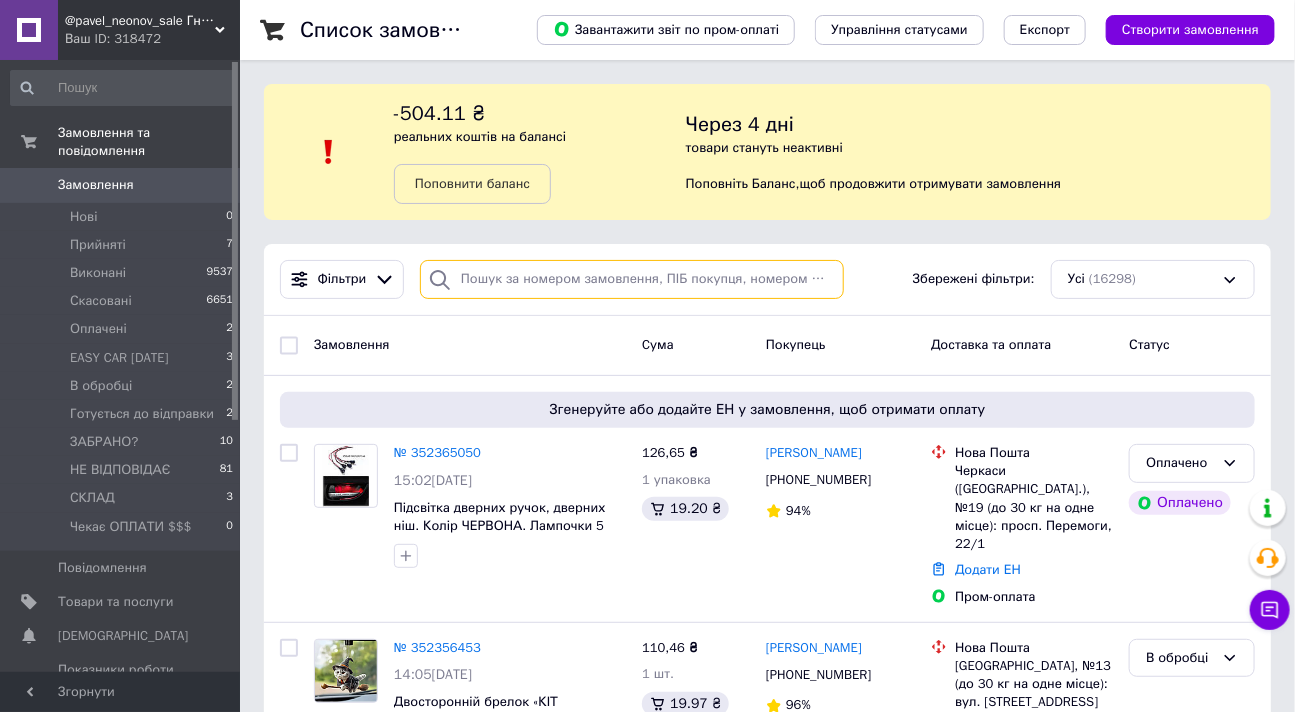 click at bounding box center (632, 279) 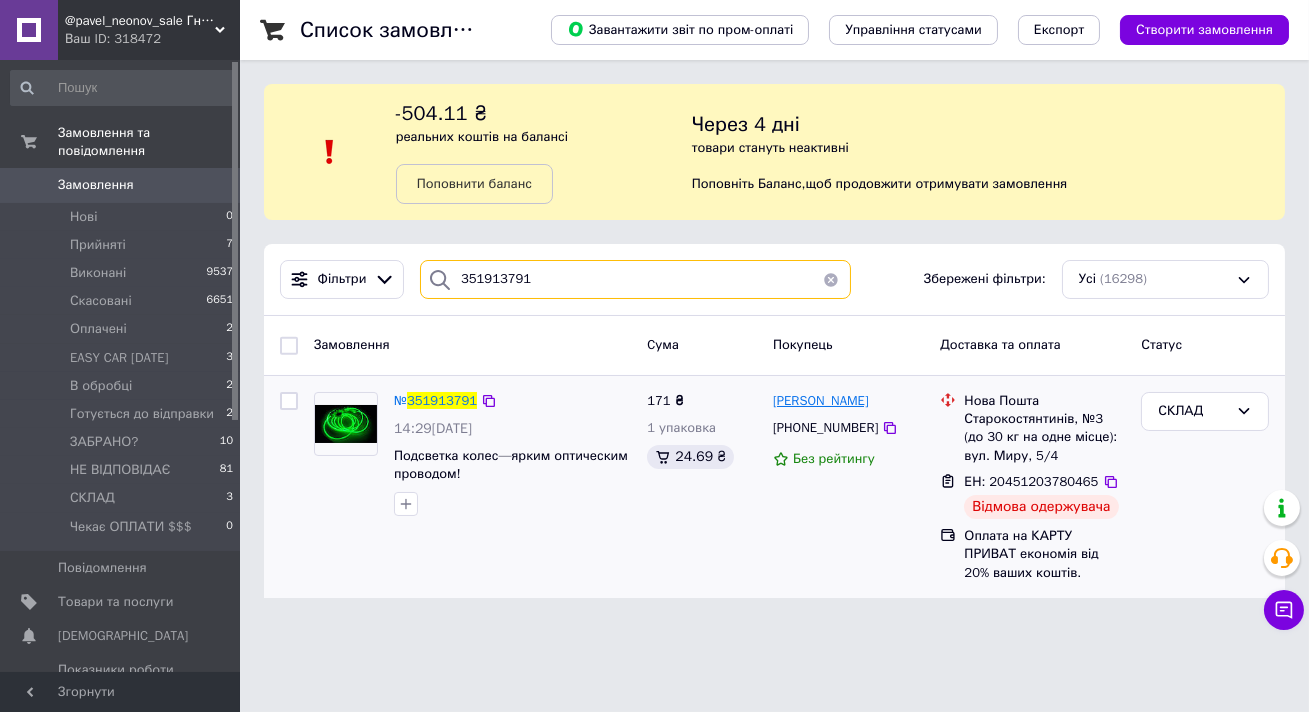 type on "351913791" 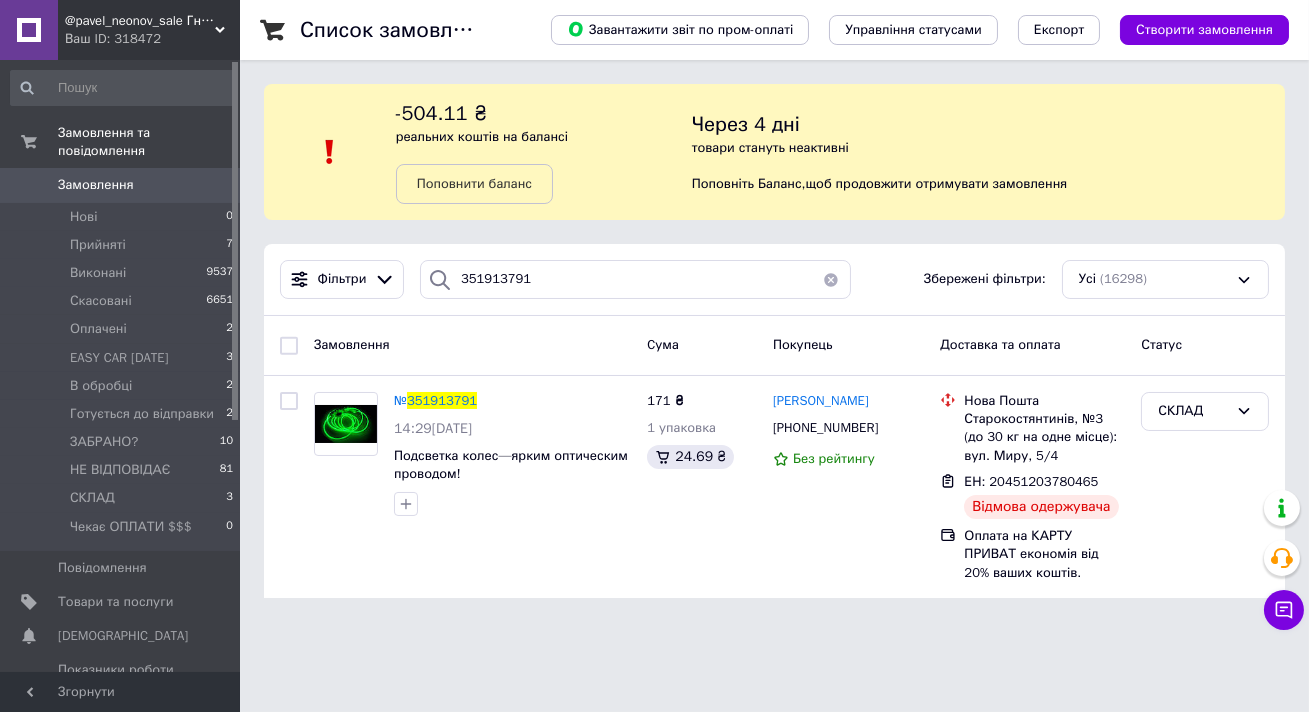 drag, startPoint x: 837, startPoint y: 401, endPoint x: 776, endPoint y: 410, distance: 61.66036 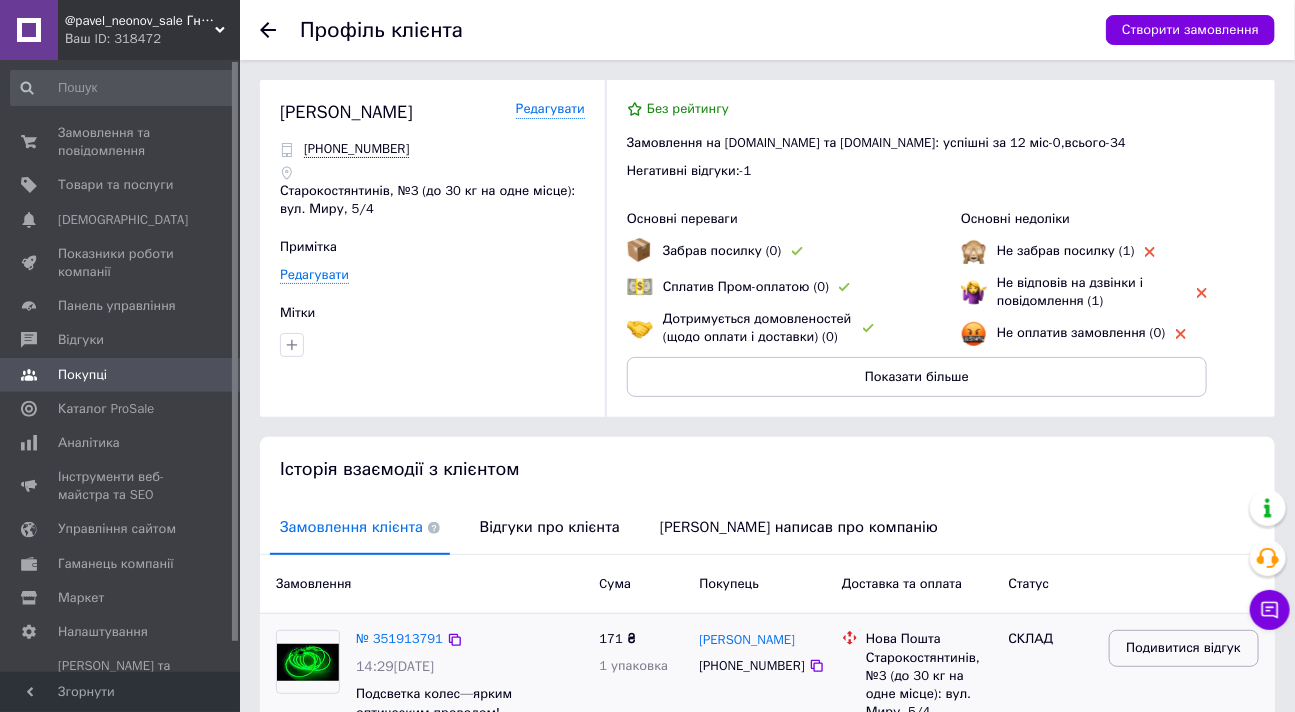 click on "Подивитися відгук" at bounding box center [1183, 648] 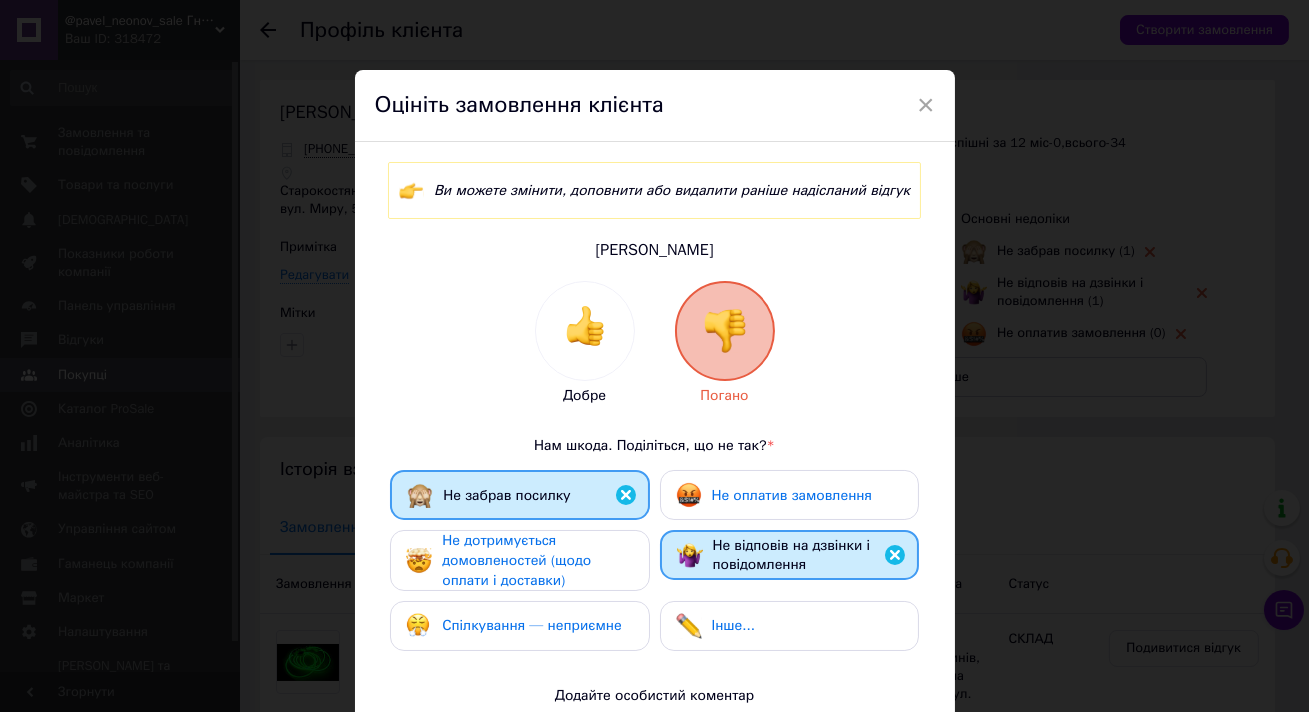 click on "× Оцініть замовлення клієнта Ви можете змінити, доповнити або видалити раніше надісланий відгук Березніцька Тетяна Добре Погано Нам шкода. Поділіться, що не так?  * Не забрав посилку Не оплатив замовлення Не дотримується домовленостей (щодо оплати і доставки) Не відповів на дзвінки і повідомлення Спілкування — неприємне Інше... Додайте особистий коментар 0   з   500 Видалити відгук Редагувати відгук" at bounding box center (654, 356) 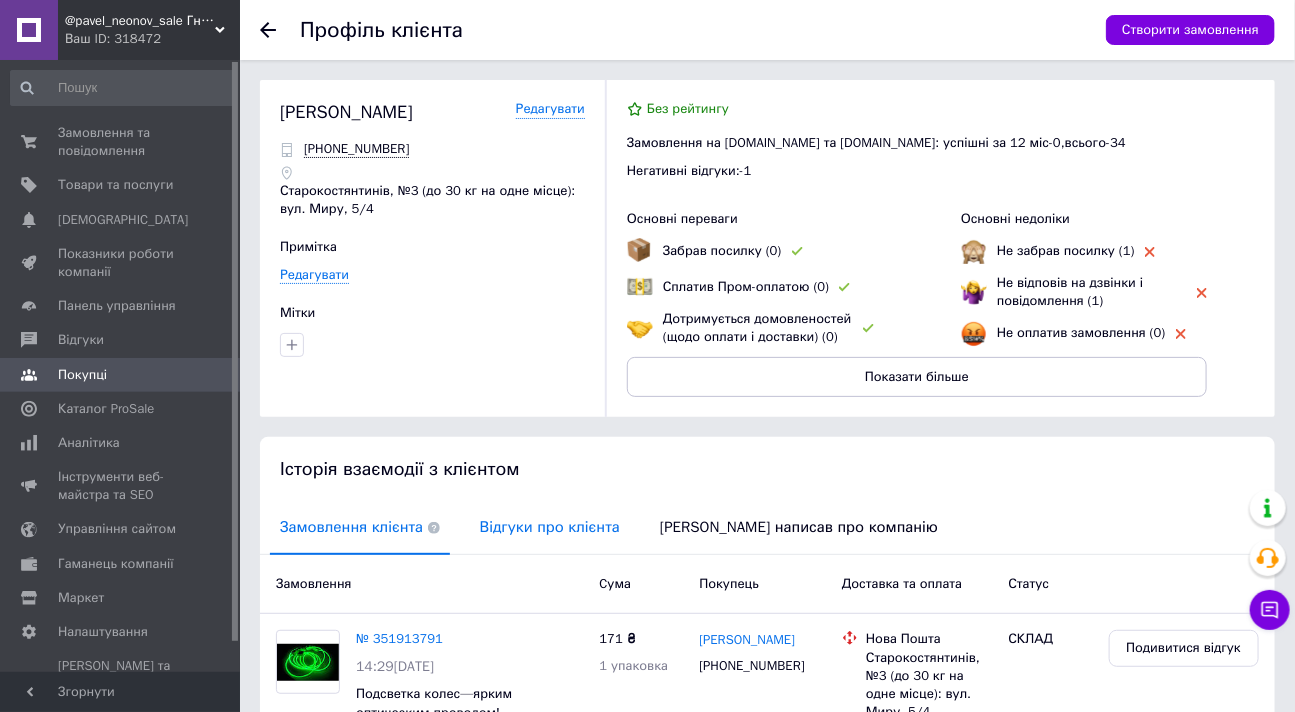 click on "Відгуки про клієнта" at bounding box center (550, 527) 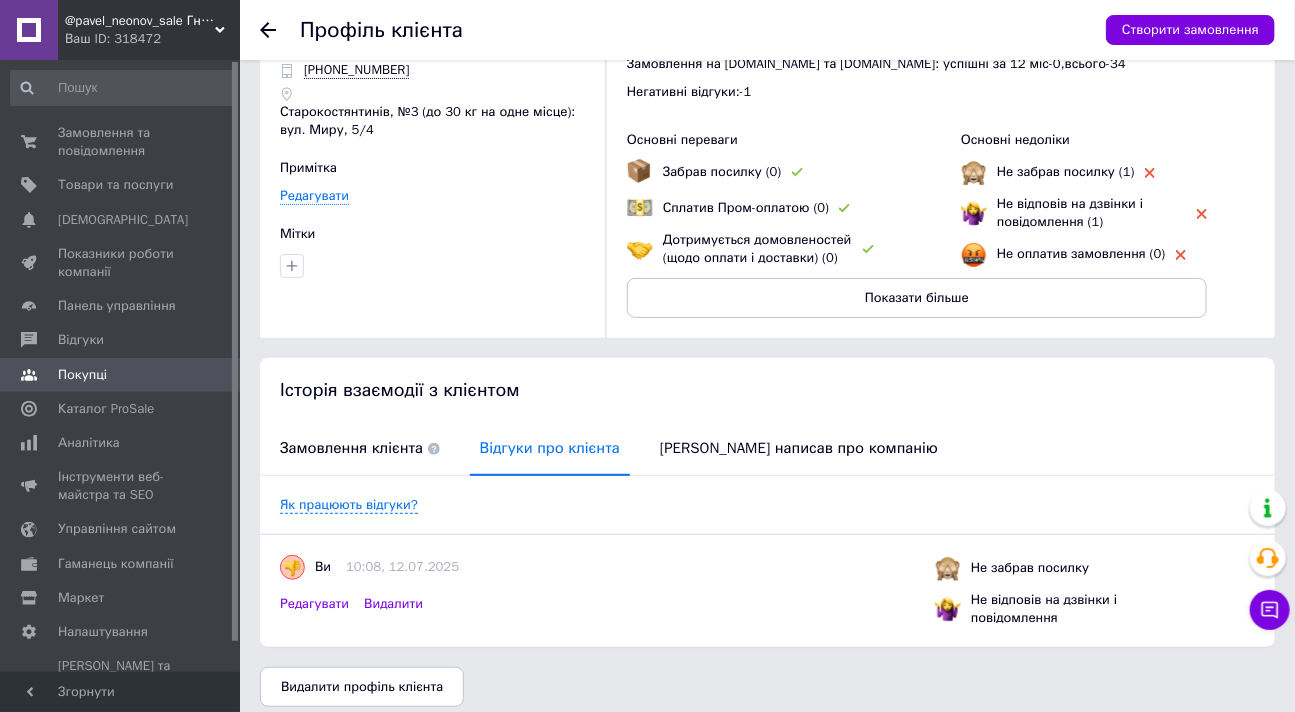 scroll, scrollTop: 94, scrollLeft: 0, axis: vertical 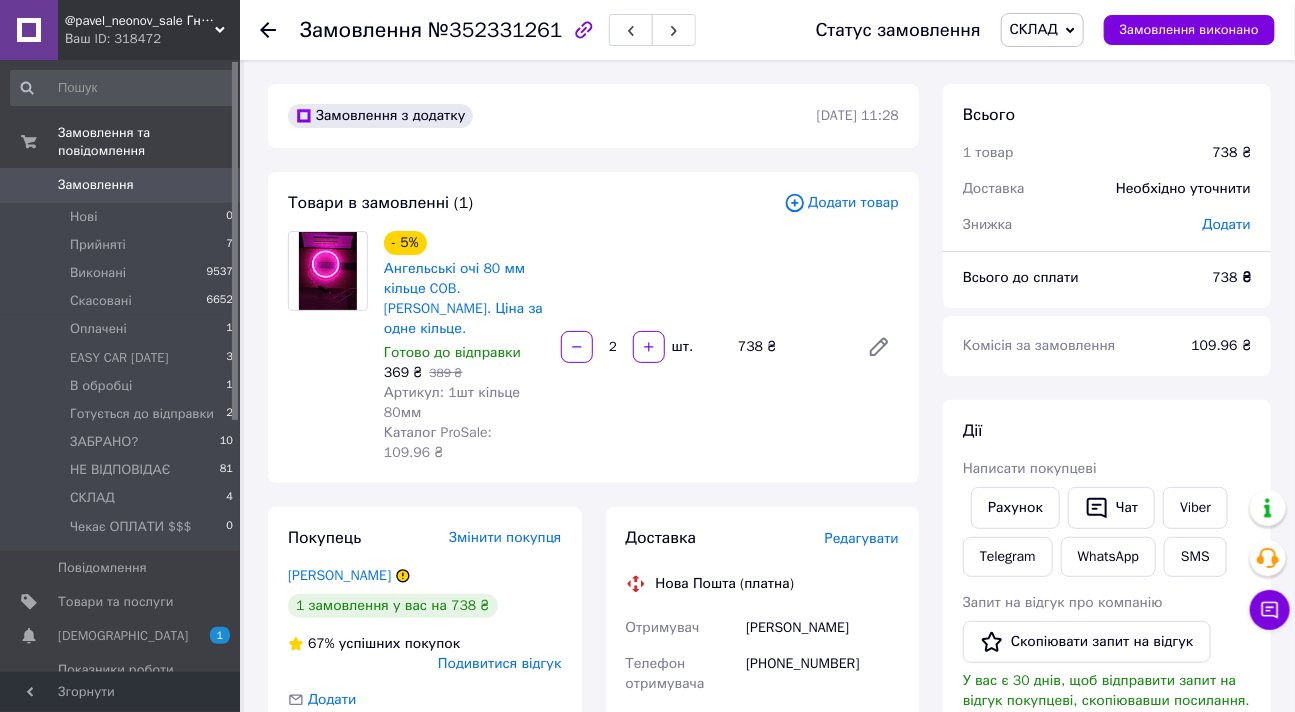 drag, startPoint x: 933, startPoint y: 545, endPoint x: 918, endPoint y: 542, distance: 15.297058 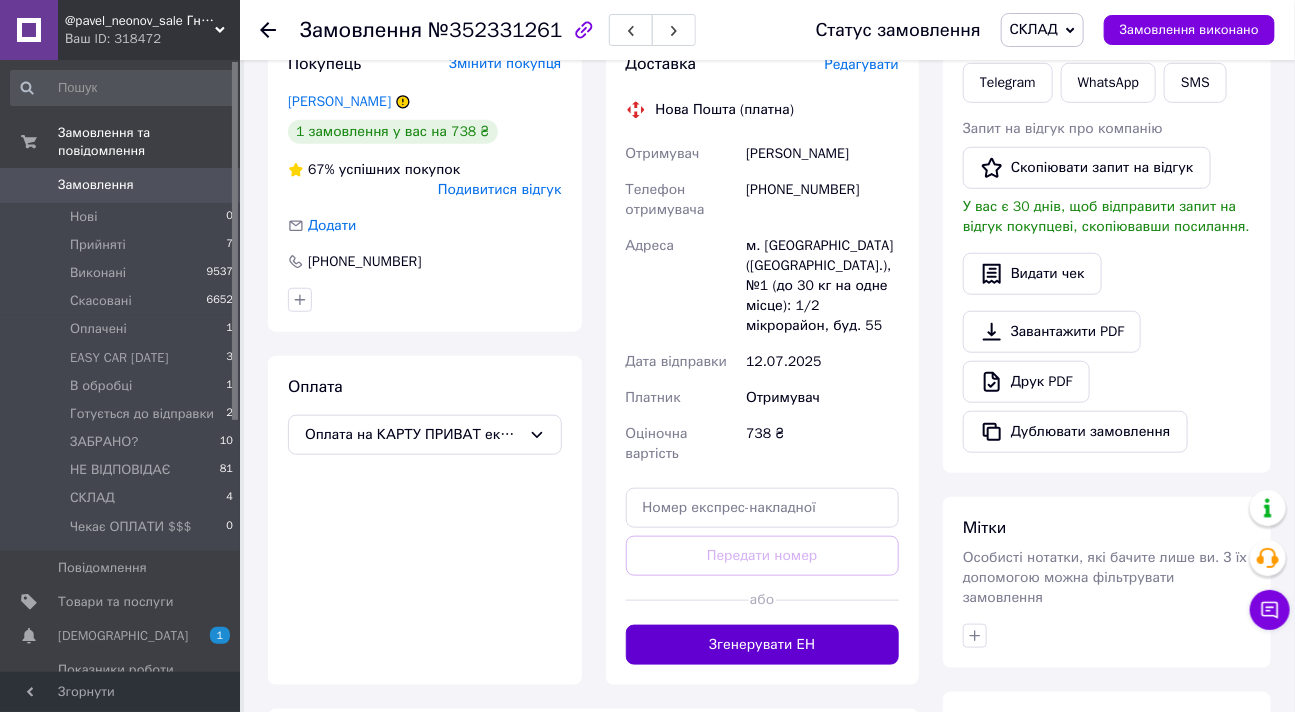 scroll, scrollTop: 509, scrollLeft: 0, axis: vertical 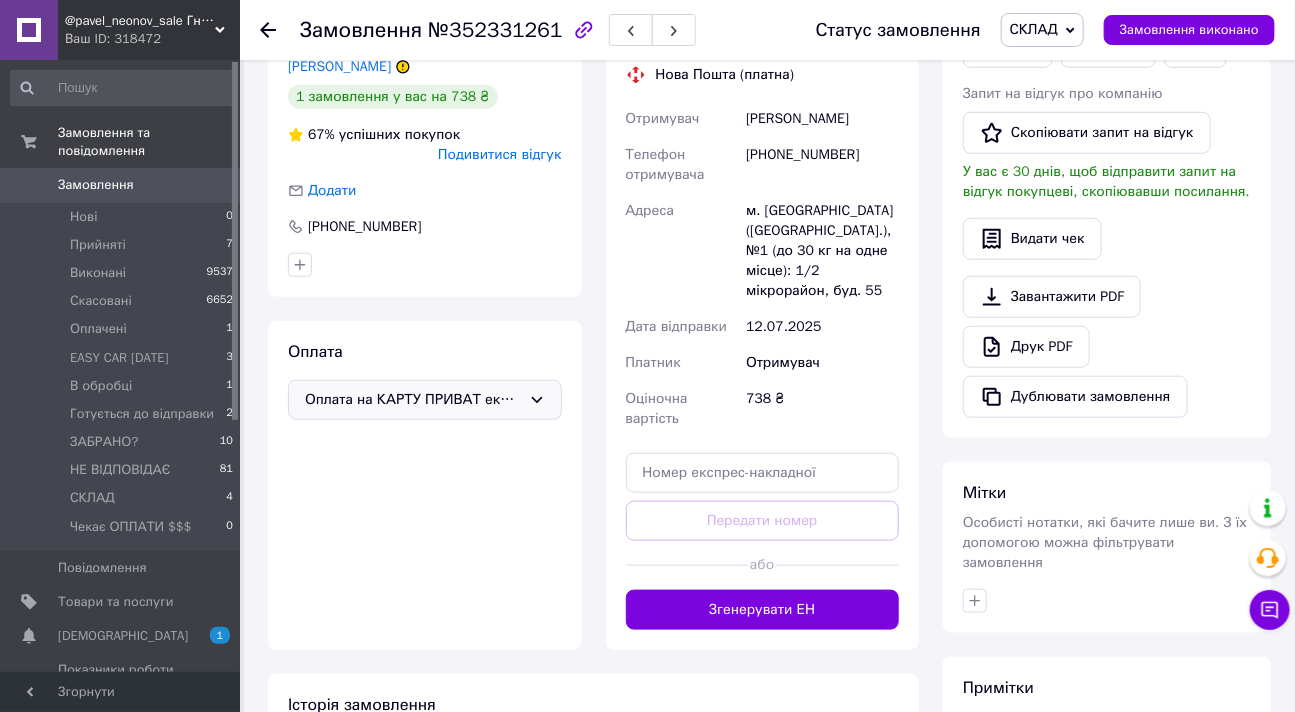 click on "Оплата на КАРТУ ПРИВАТ економія від 20% ваших коштів." at bounding box center [425, 400] 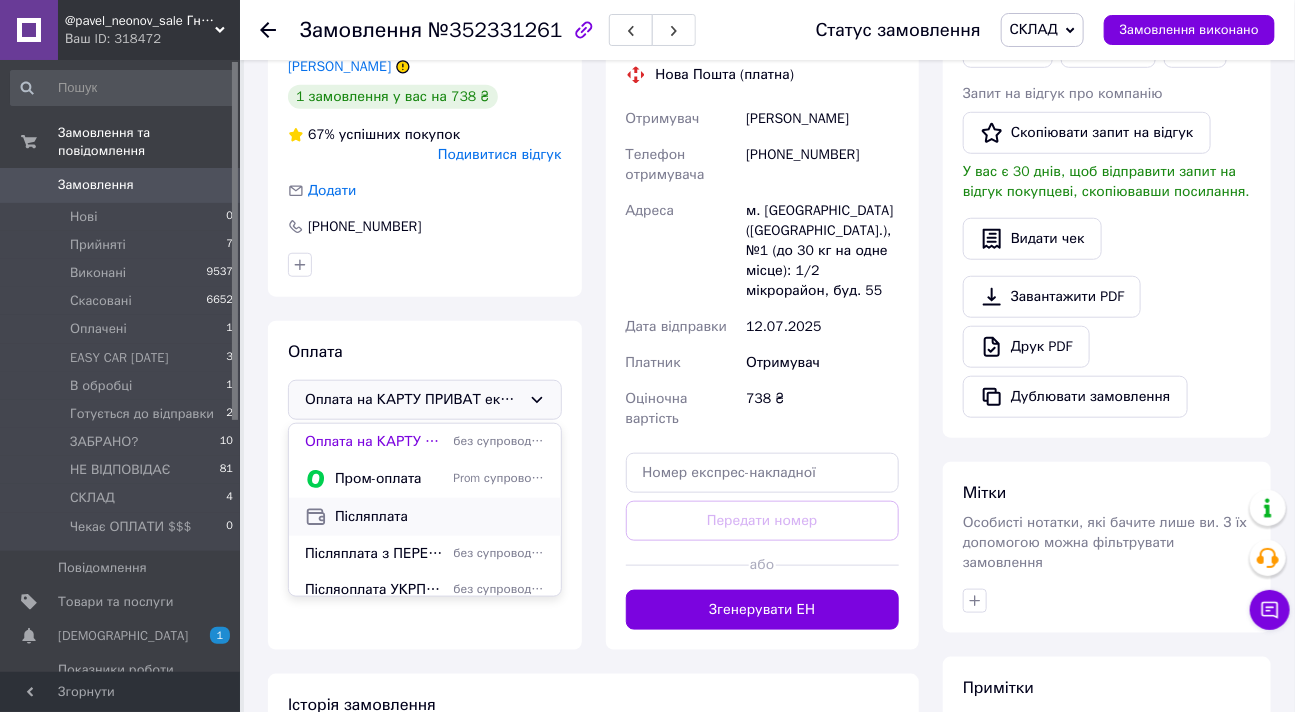 click on "Післяплата" at bounding box center (440, 517) 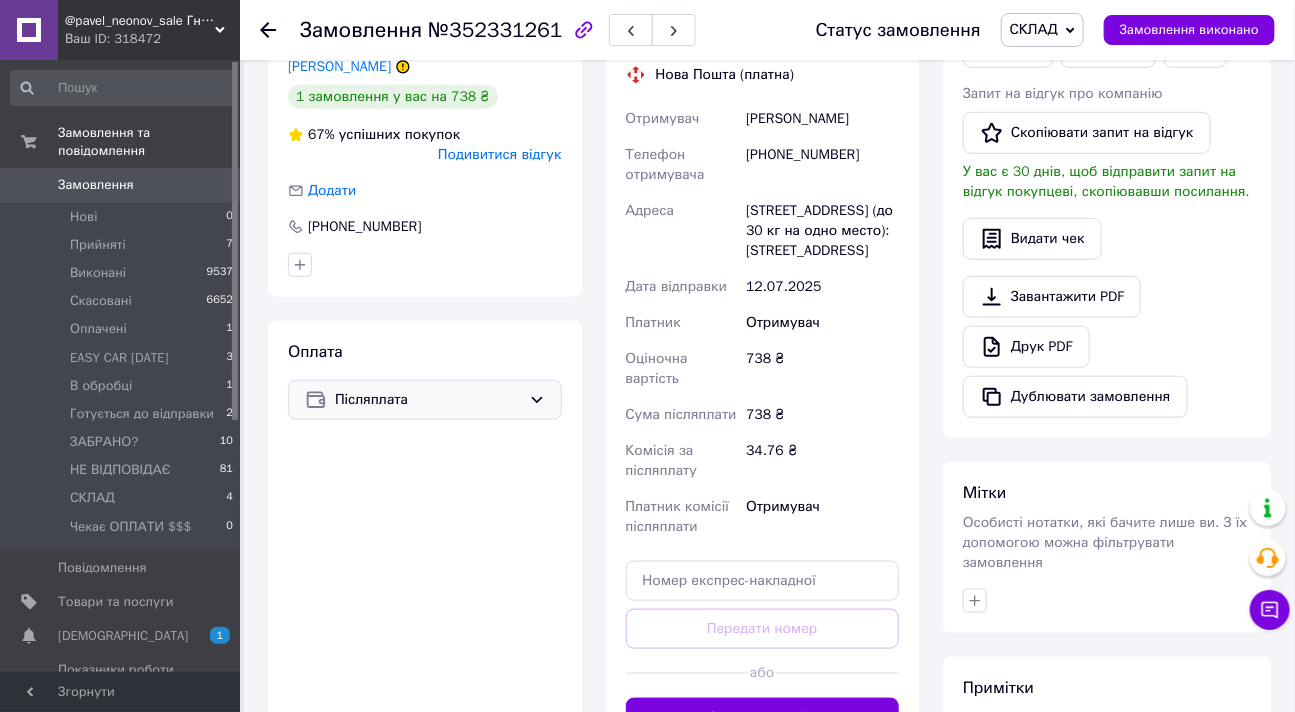 click on "34.76 ₴" at bounding box center (822, 461) 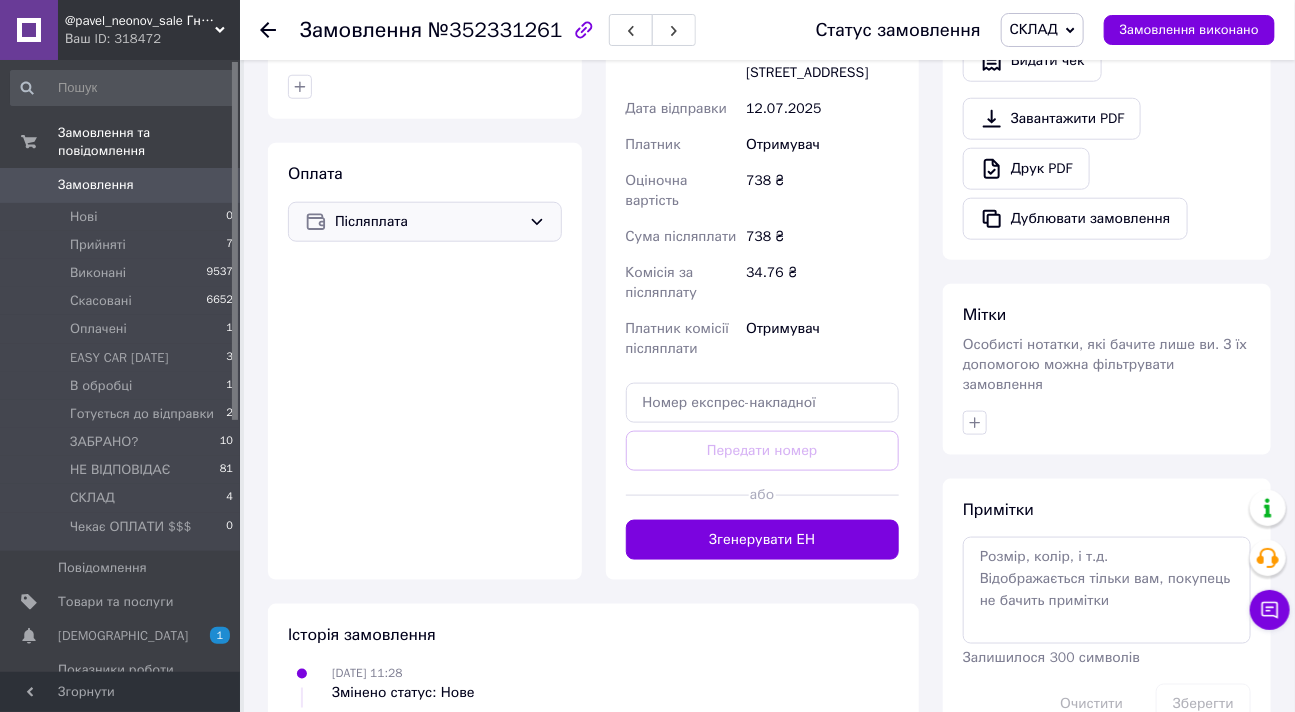 scroll, scrollTop: 680, scrollLeft: 0, axis: vertical 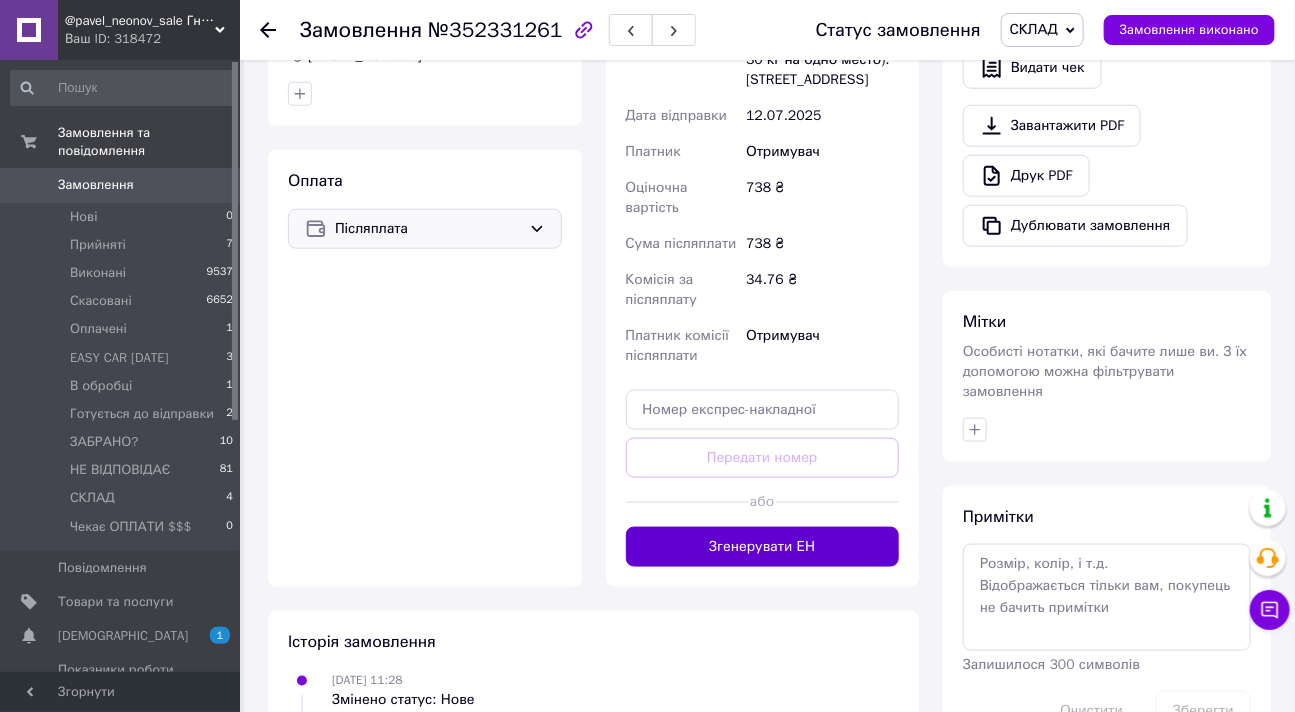 click on "Згенерувати ЕН" at bounding box center [763, 547] 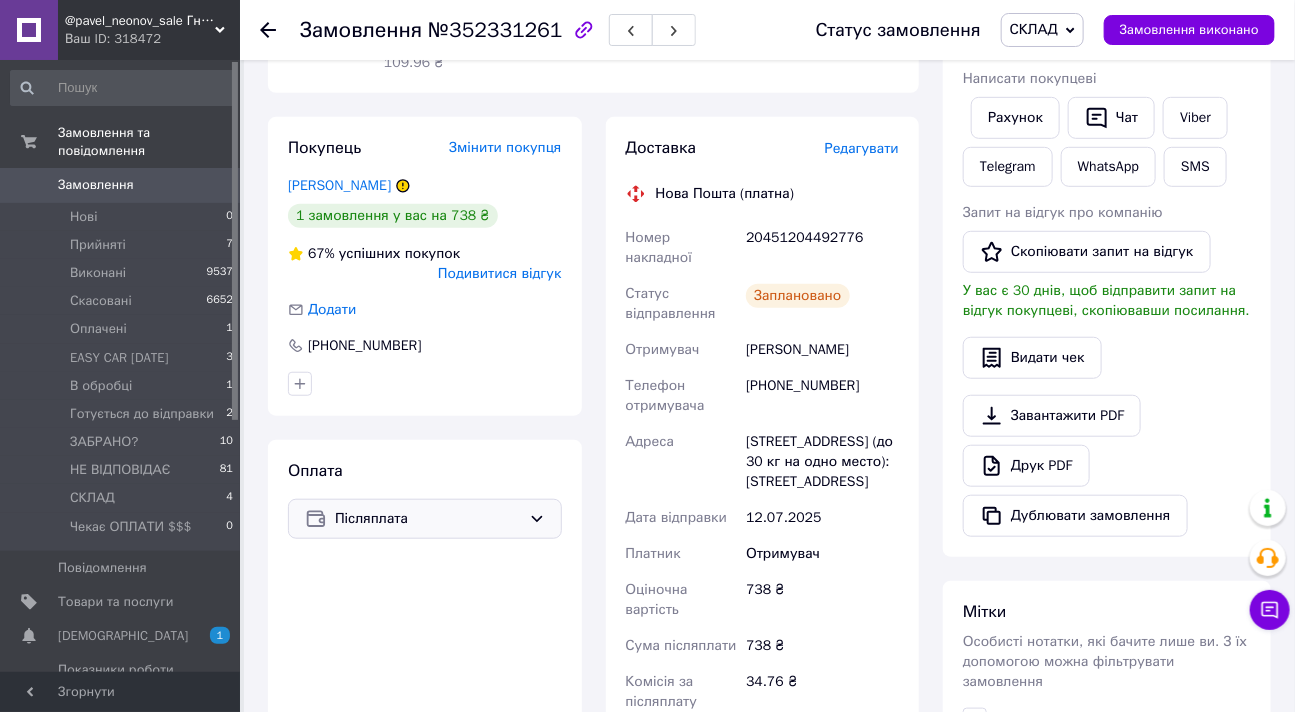 scroll, scrollTop: 1100, scrollLeft: 0, axis: vertical 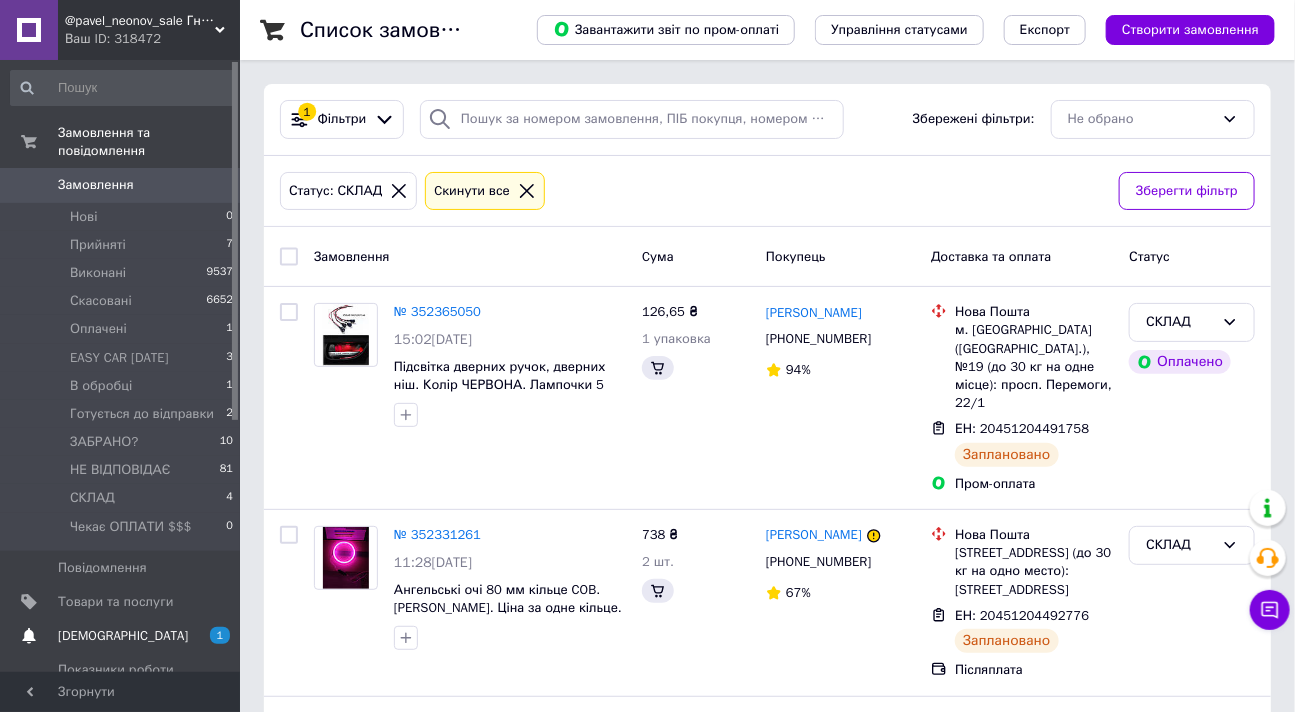click on "1 0" at bounding box center (212, 636) 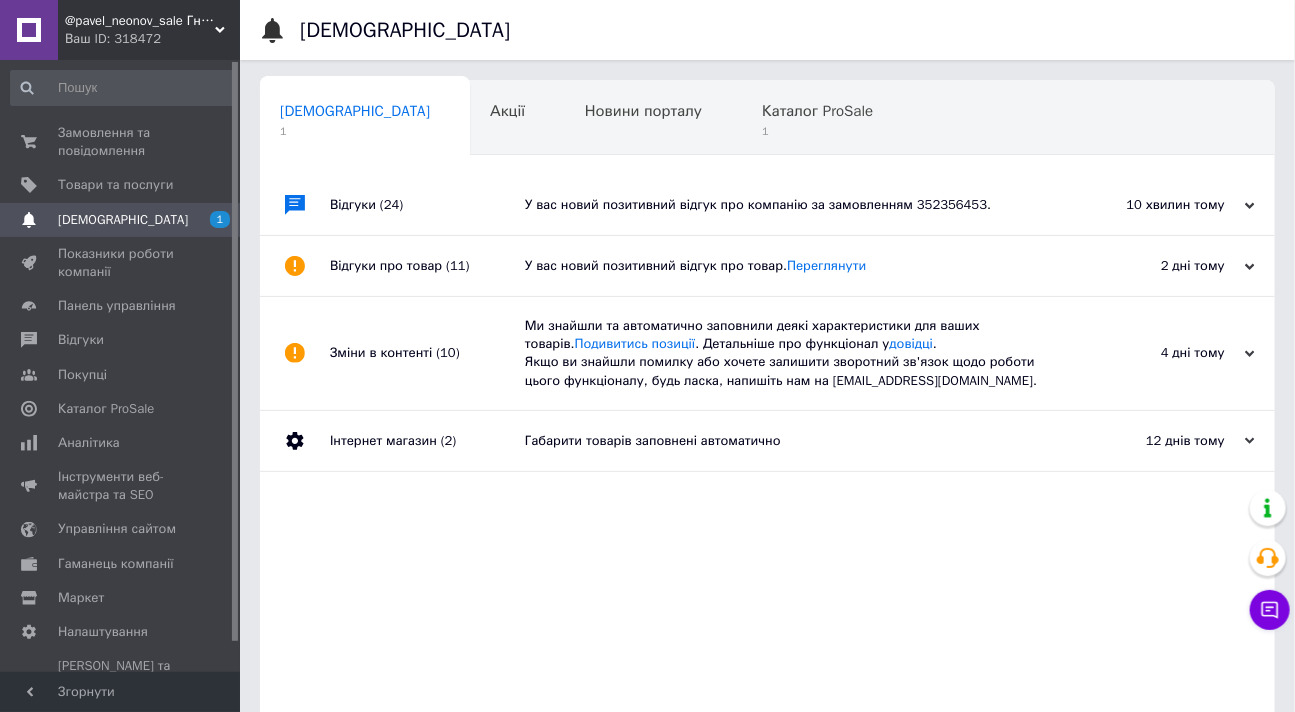 click on "У вас новий позитивний відгук про компанію за замовленням 352356453." at bounding box center (790, 205) 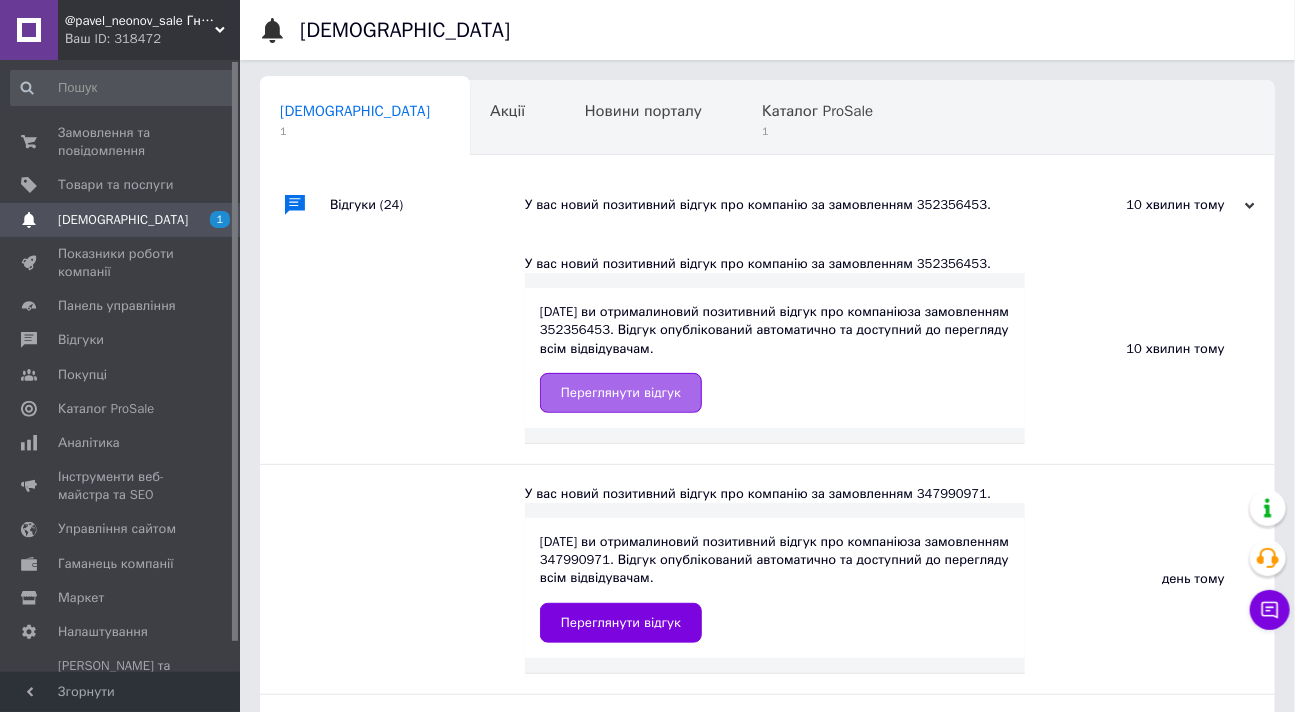 click on "Переглянути відгук" at bounding box center (621, 393) 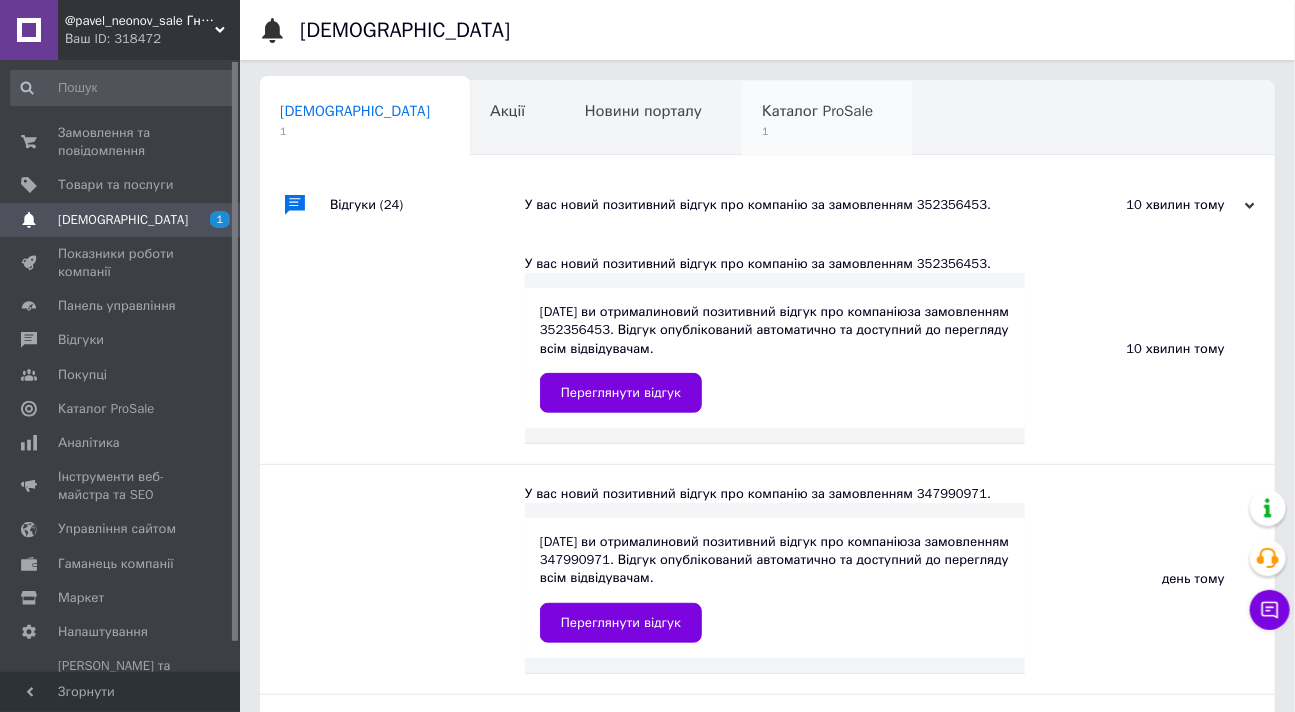 click on "Каталог ProSale" at bounding box center (817, 111) 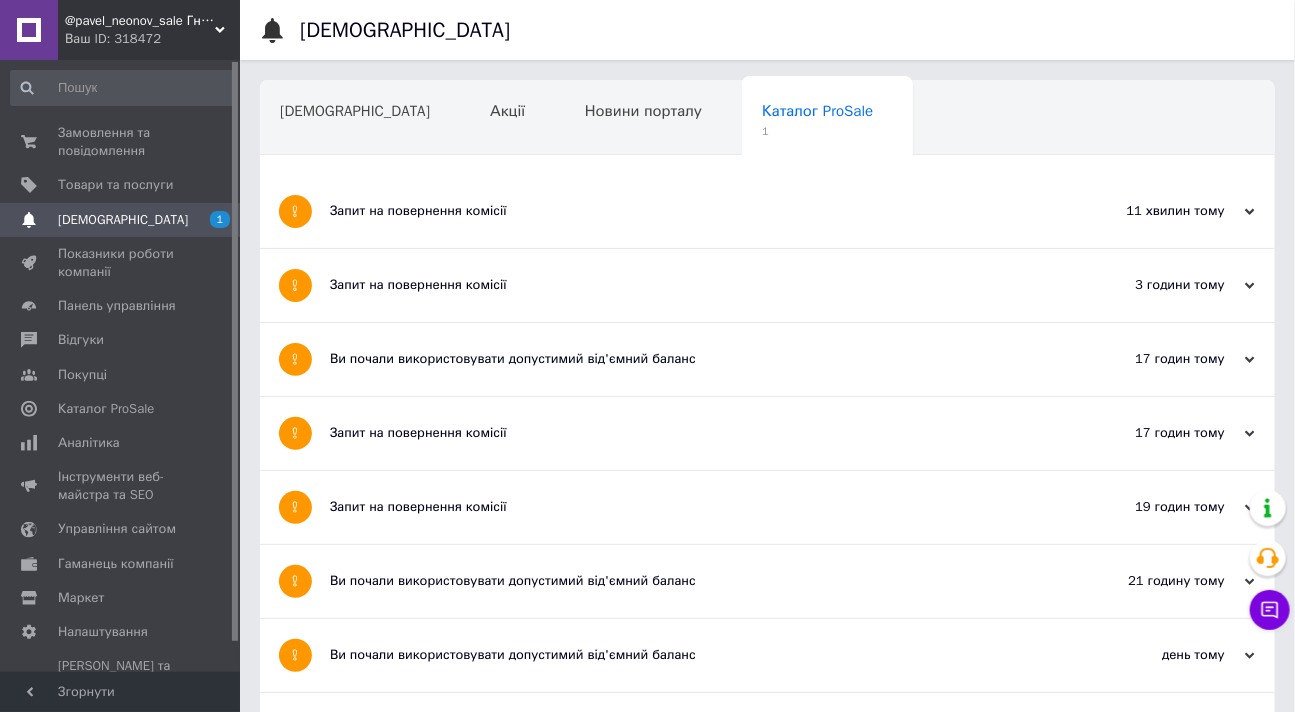 click on "Запит на повернення комісії" at bounding box center [692, 211] 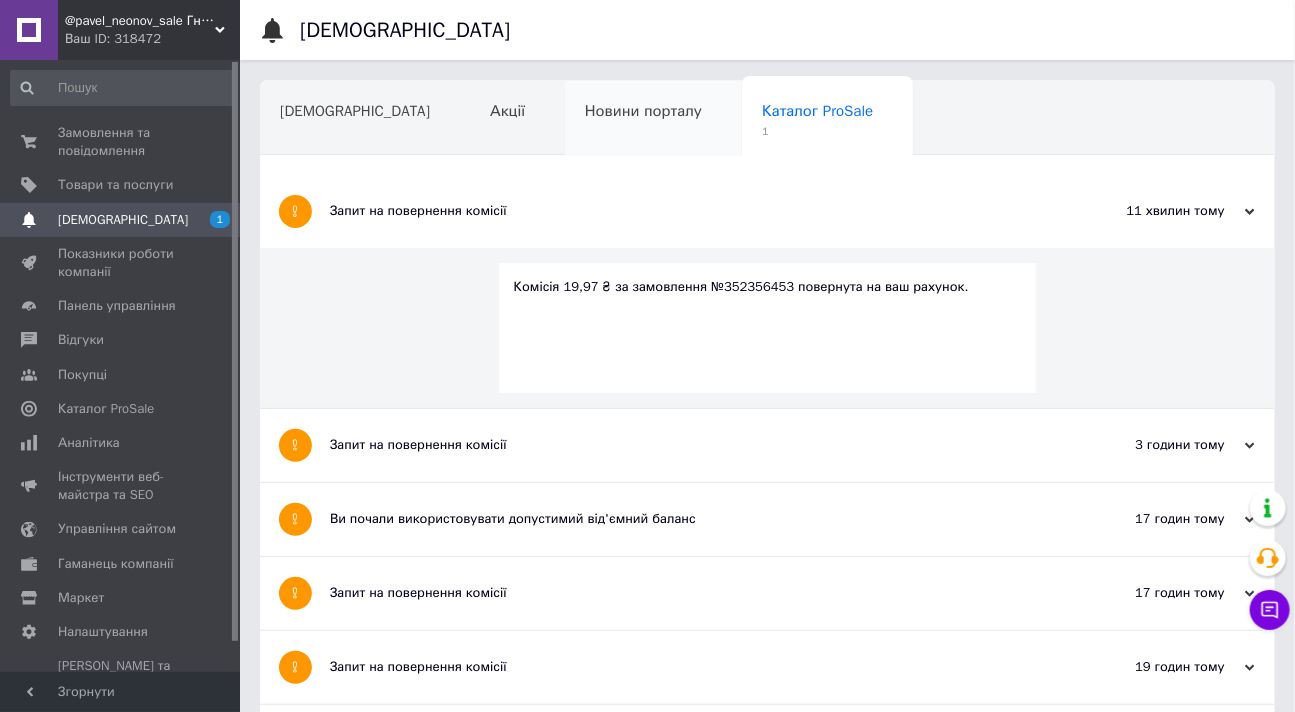 click on "Новини порталу" at bounding box center [643, 111] 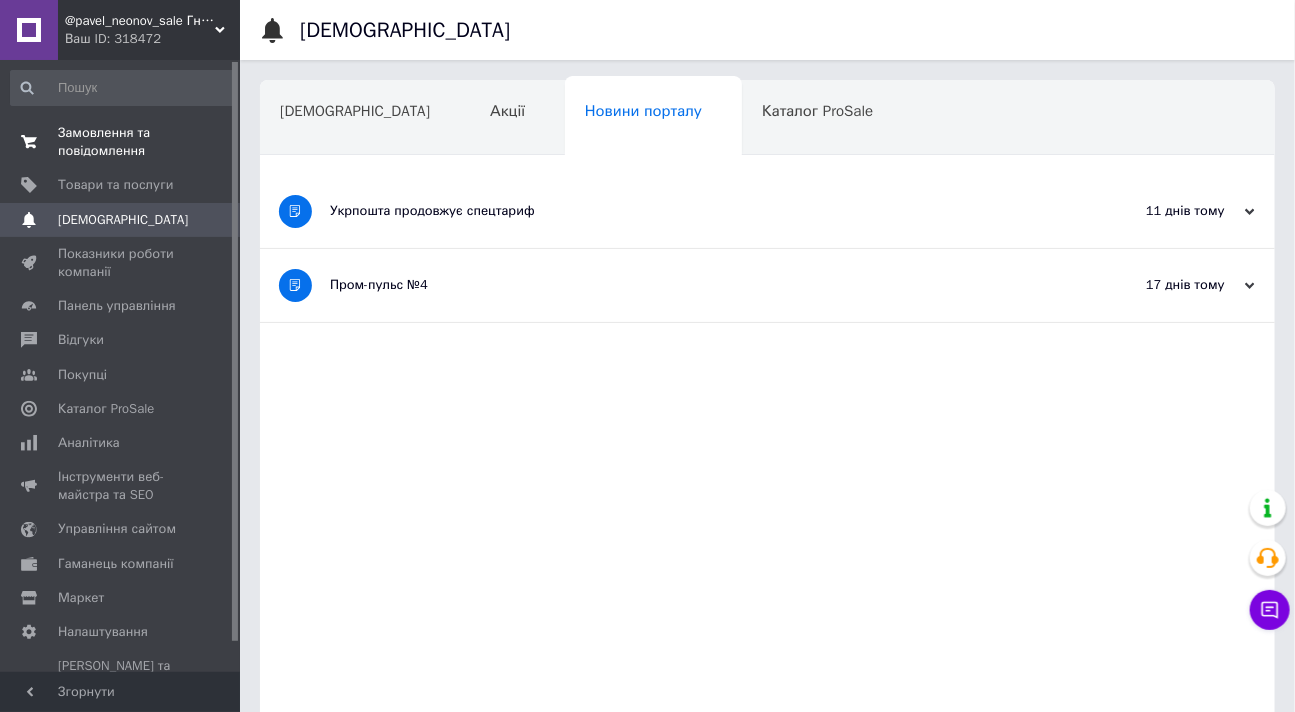 click on "Замовлення та повідомлення" at bounding box center (121, 142) 